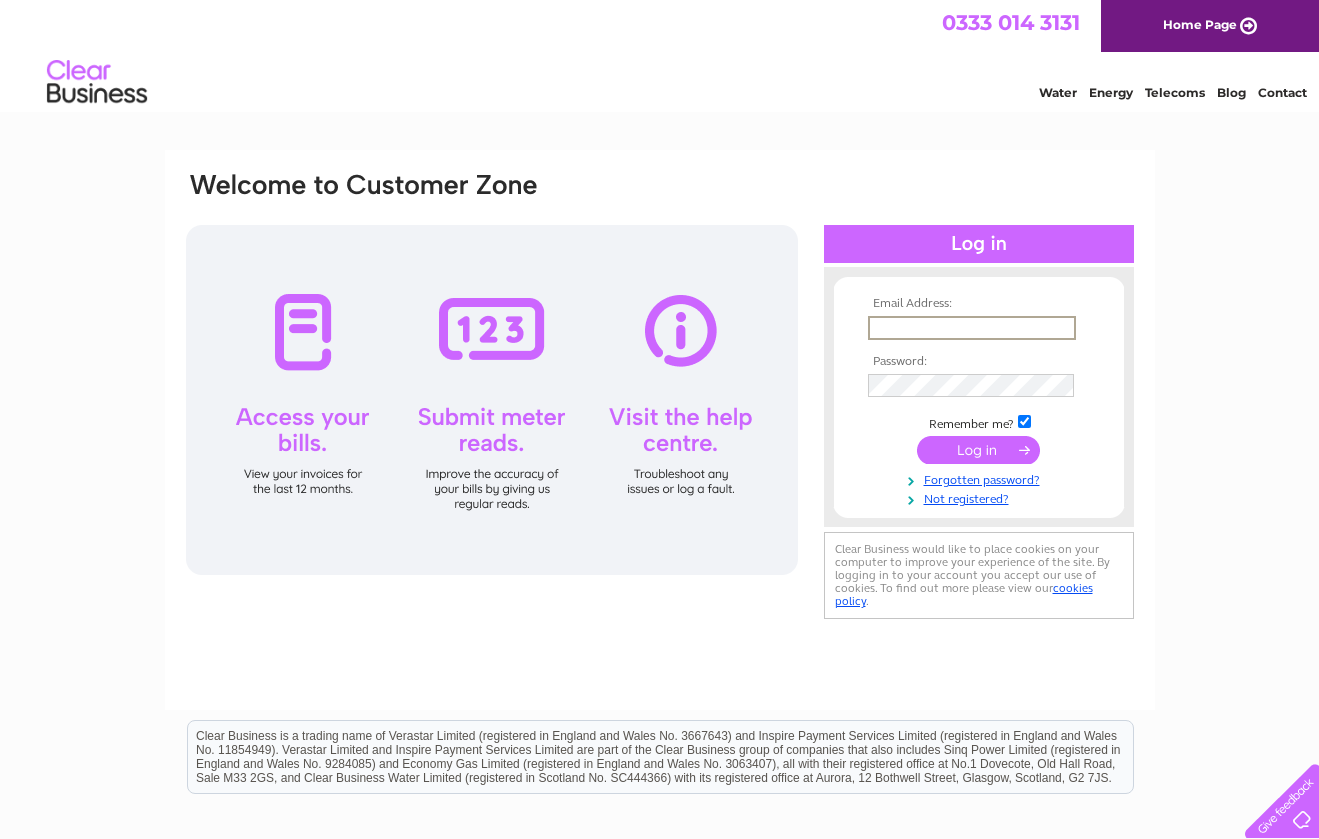 scroll, scrollTop: 0, scrollLeft: 0, axis: both 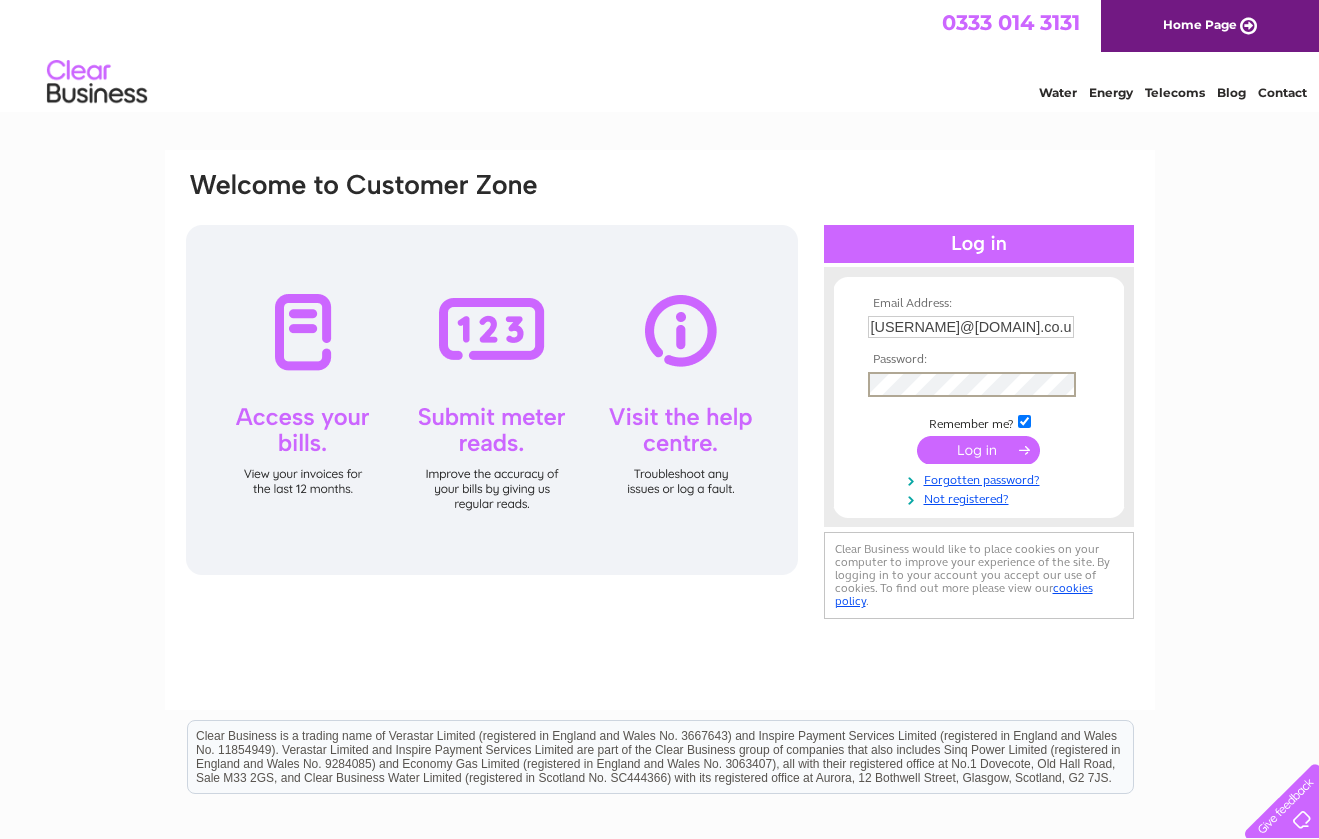 click at bounding box center [978, 450] 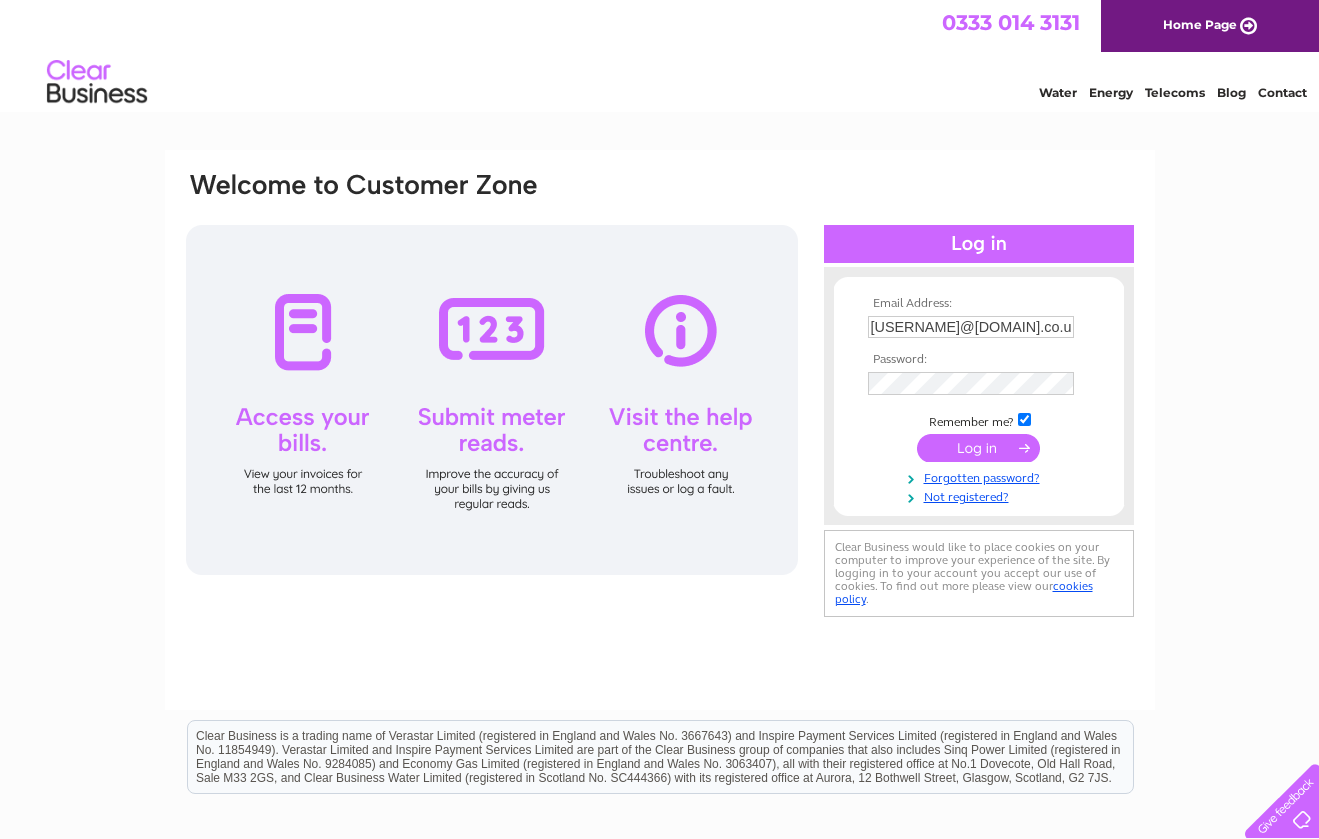 scroll, scrollTop: 6, scrollLeft: 0, axis: vertical 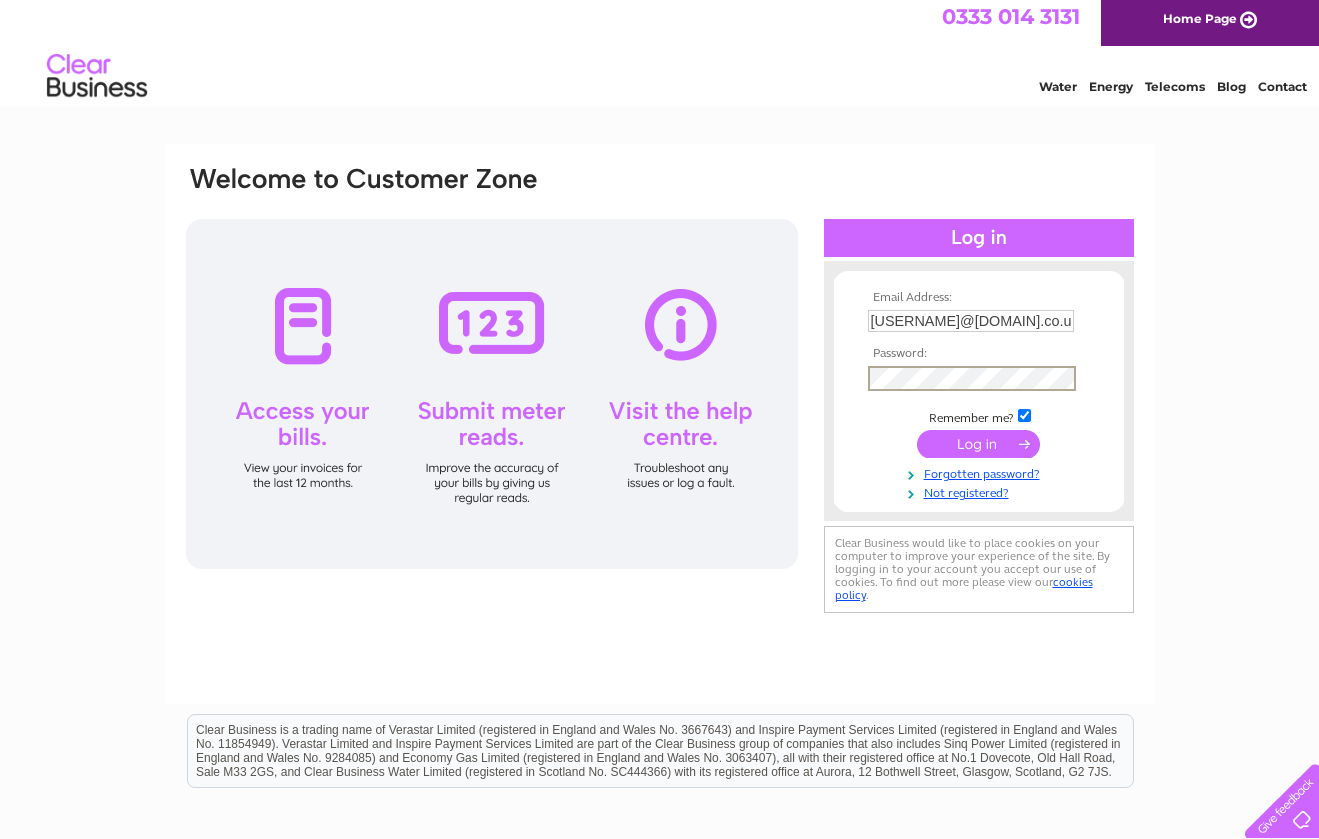 click at bounding box center (978, 444) 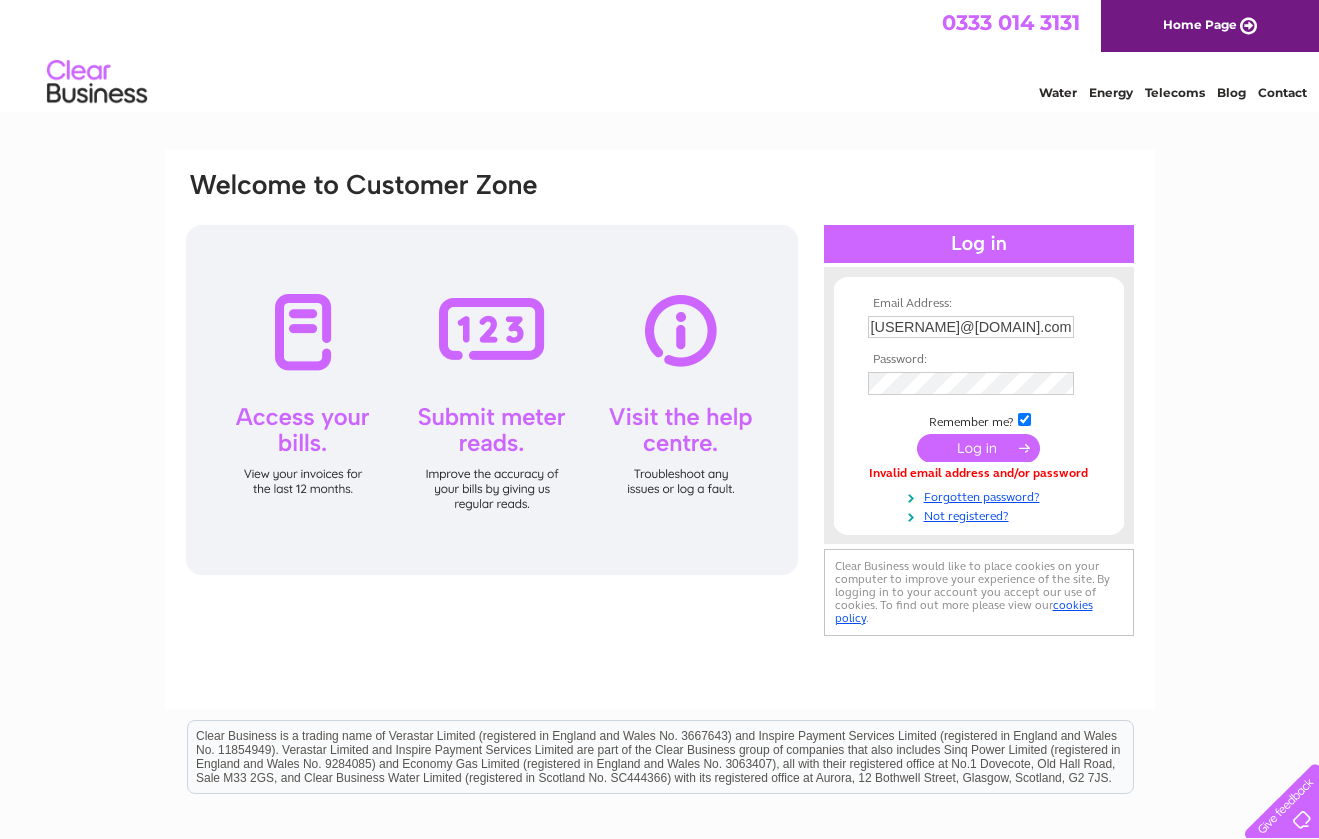 scroll, scrollTop: 0, scrollLeft: 0, axis: both 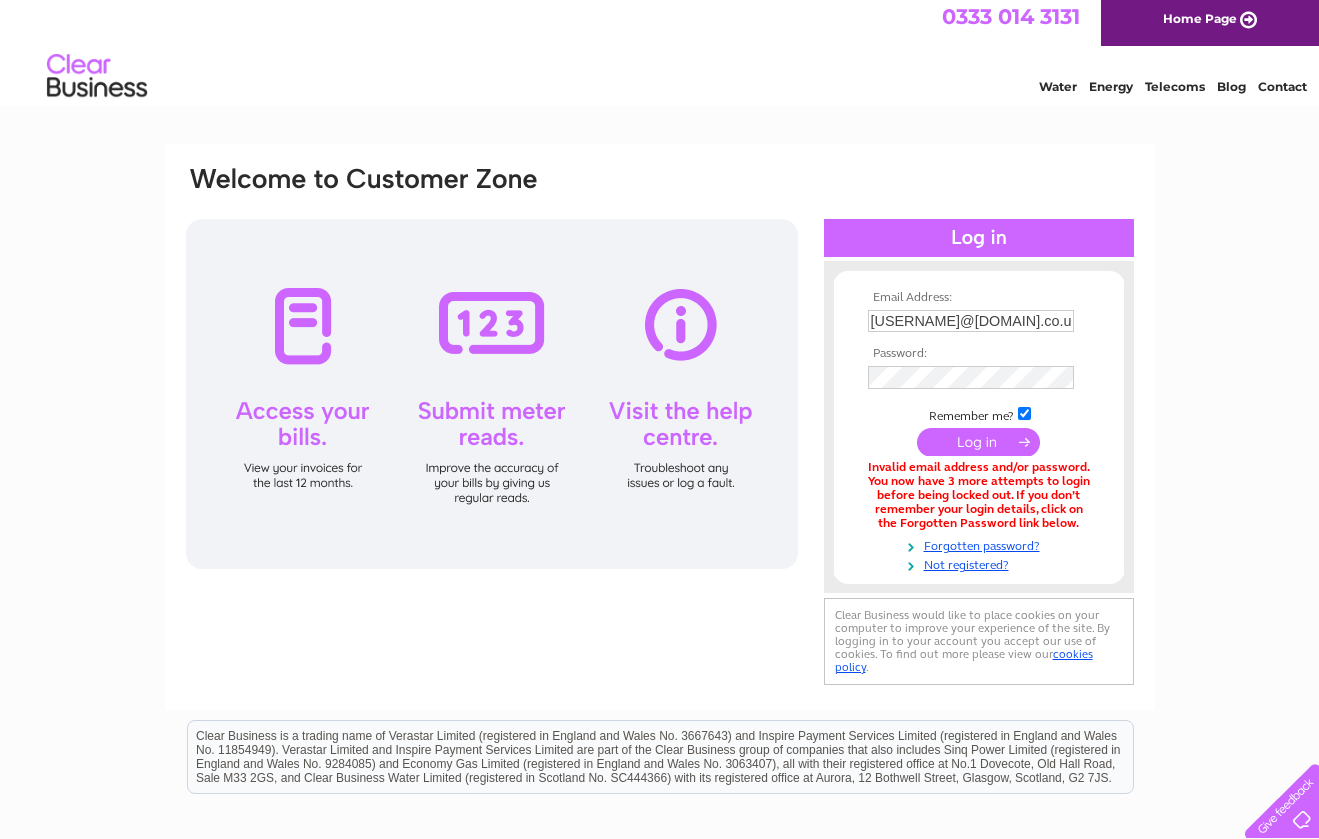 click at bounding box center (978, 442) 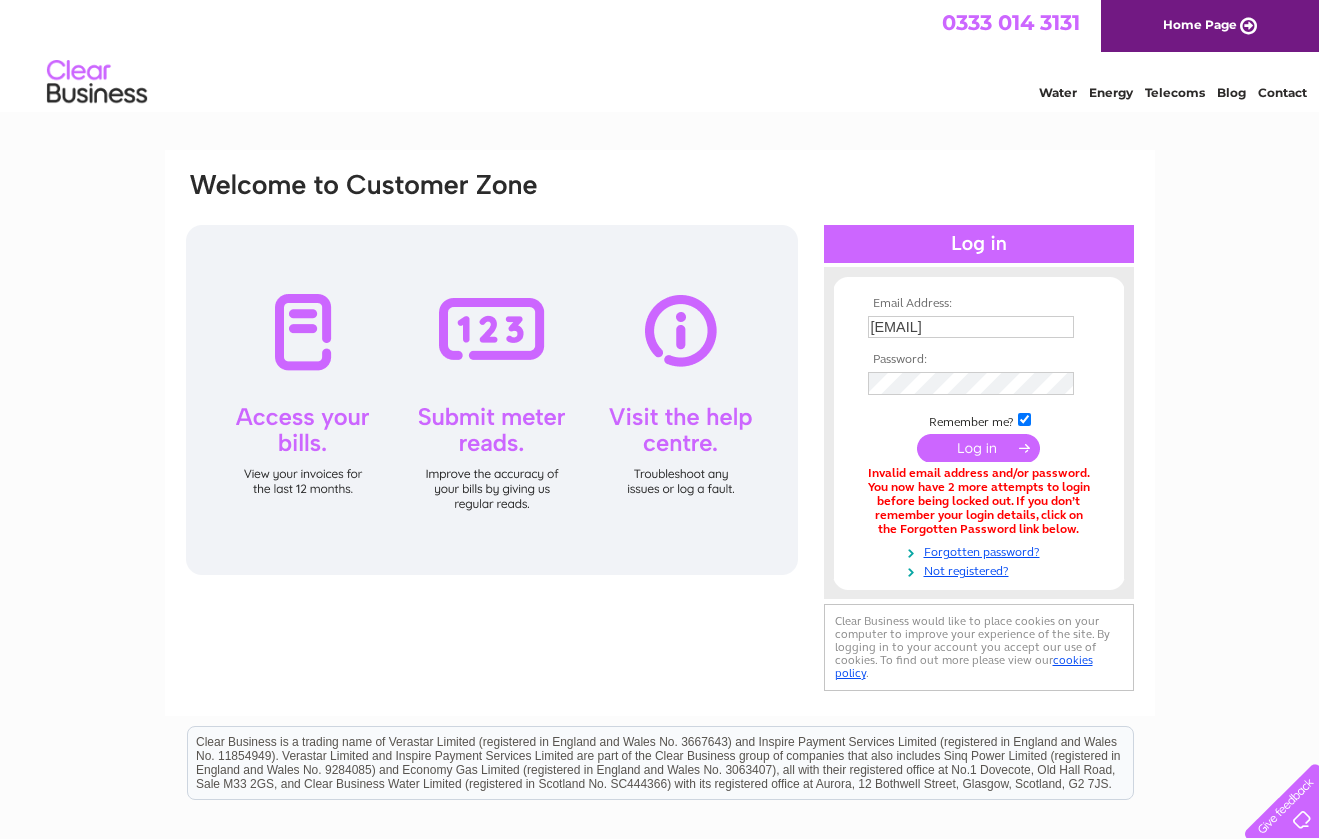 scroll, scrollTop: 0, scrollLeft: 0, axis: both 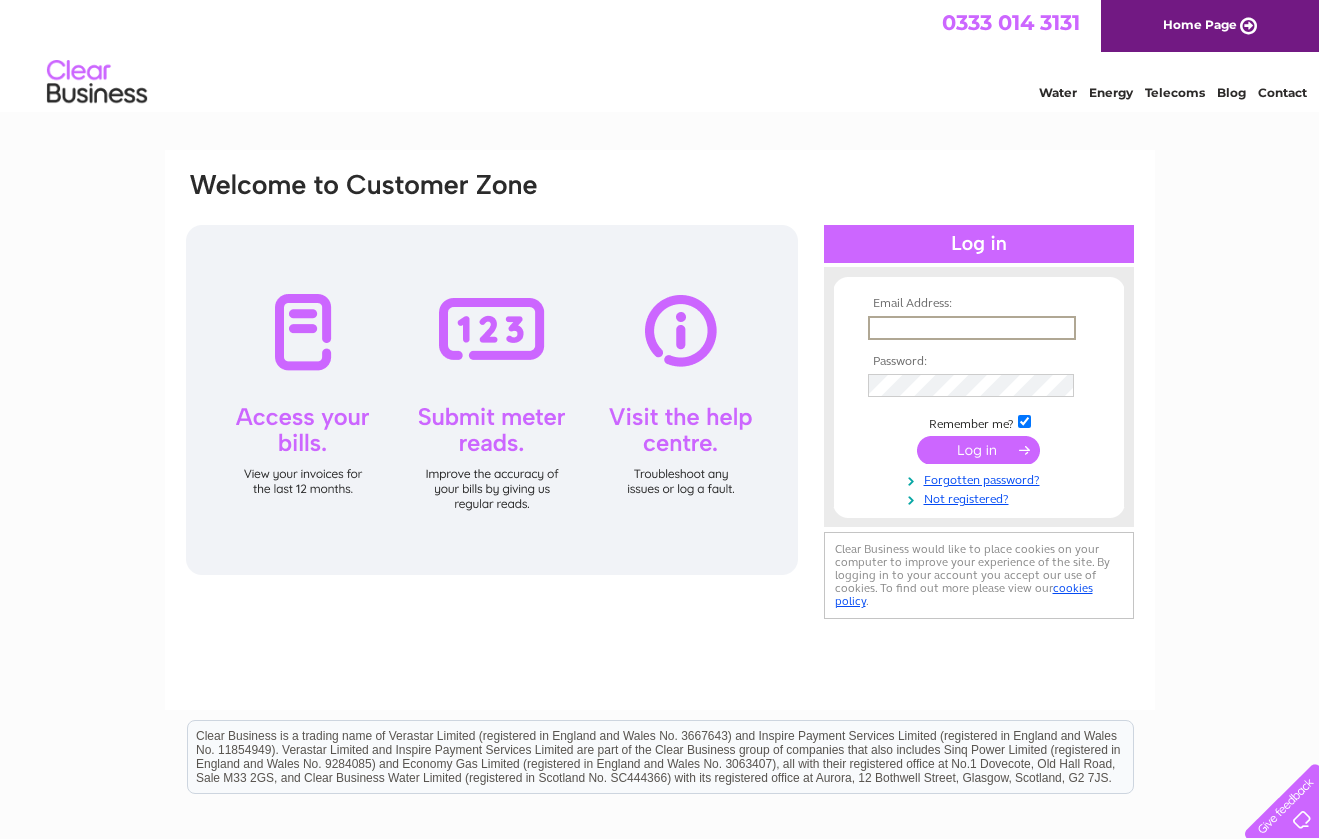 type on "[USERNAME]@[DOMAIN].co.uk" 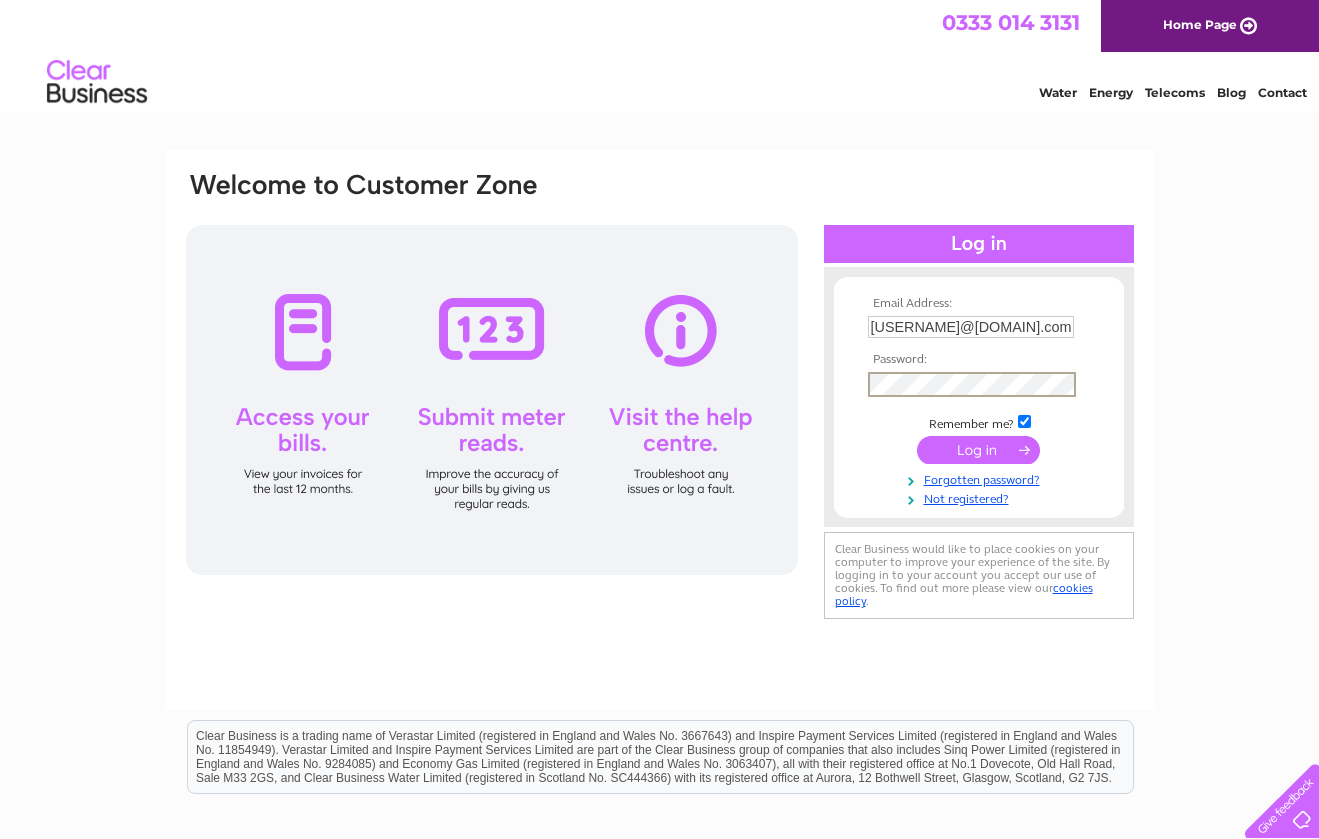 click at bounding box center [978, 450] 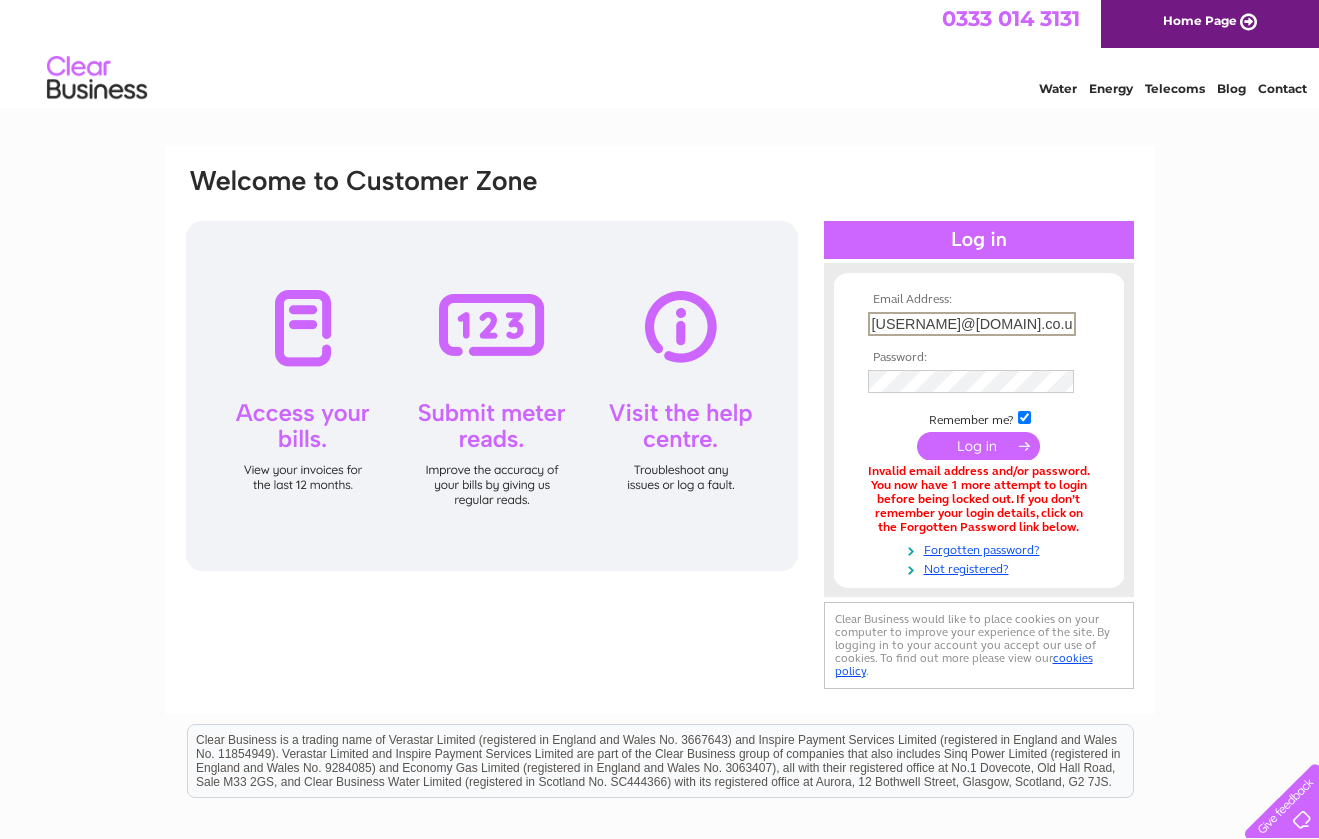 scroll, scrollTop: 5, scrollLeft: 0, axis: vertical 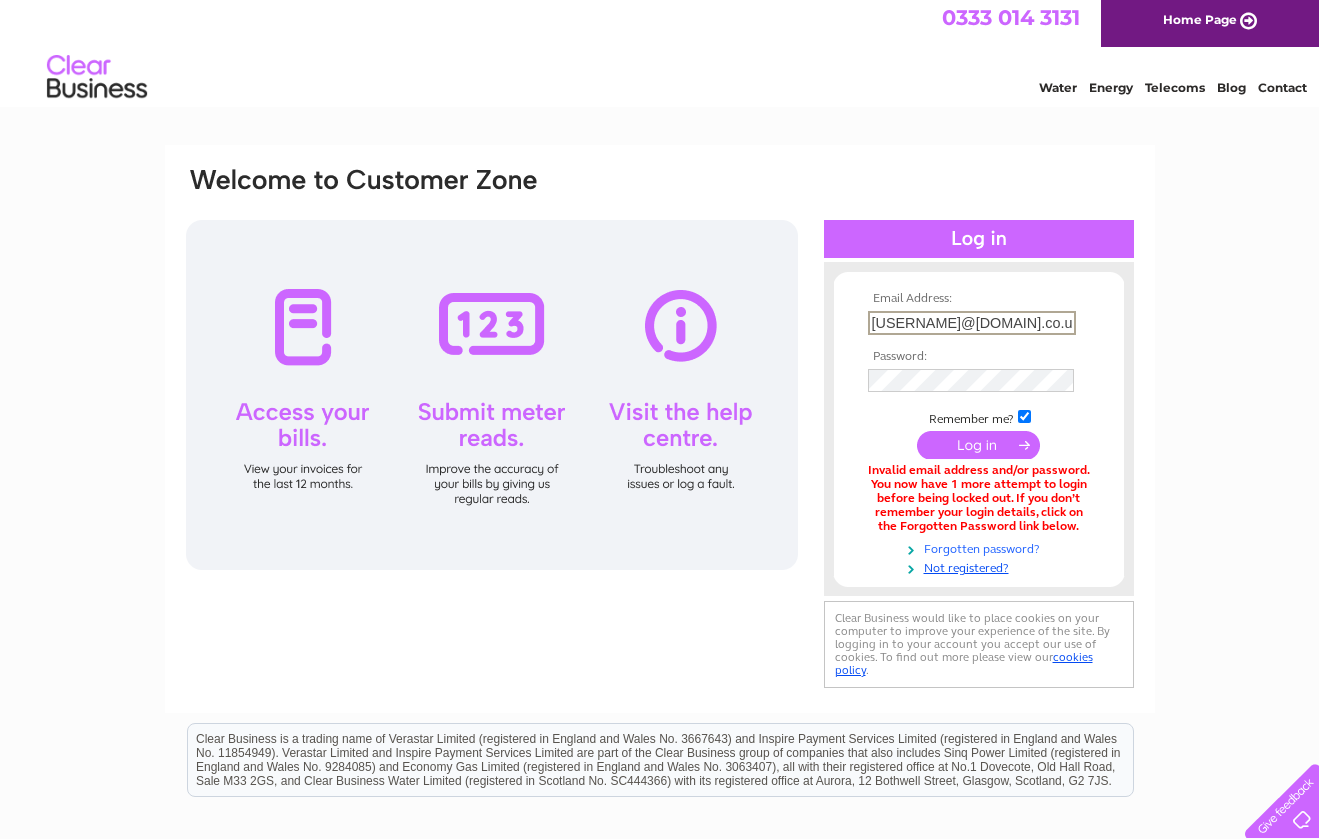 click on "Forgotten password?" at bounding box center [981, 547] 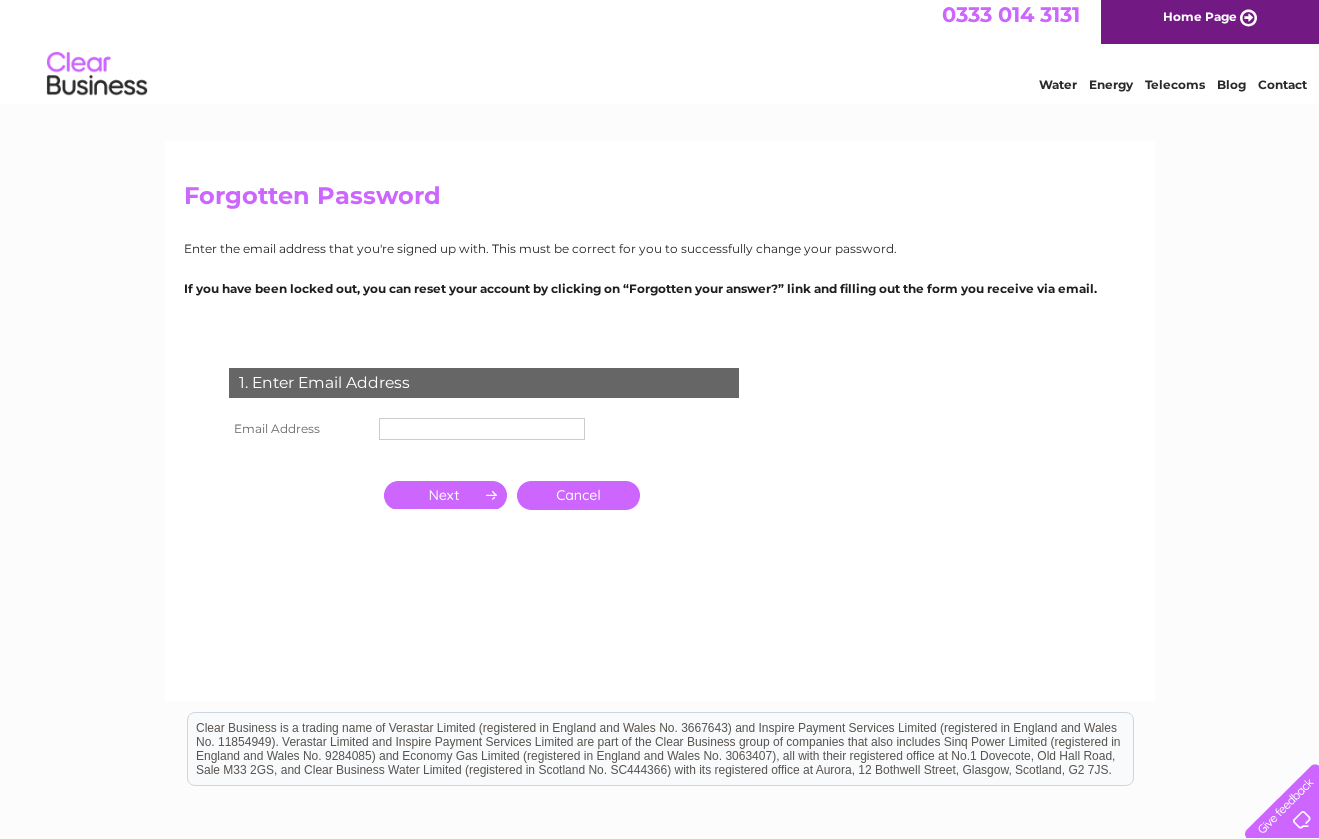 scroll, scrollTop: 8, scrollLeft: 0, axis: vertical 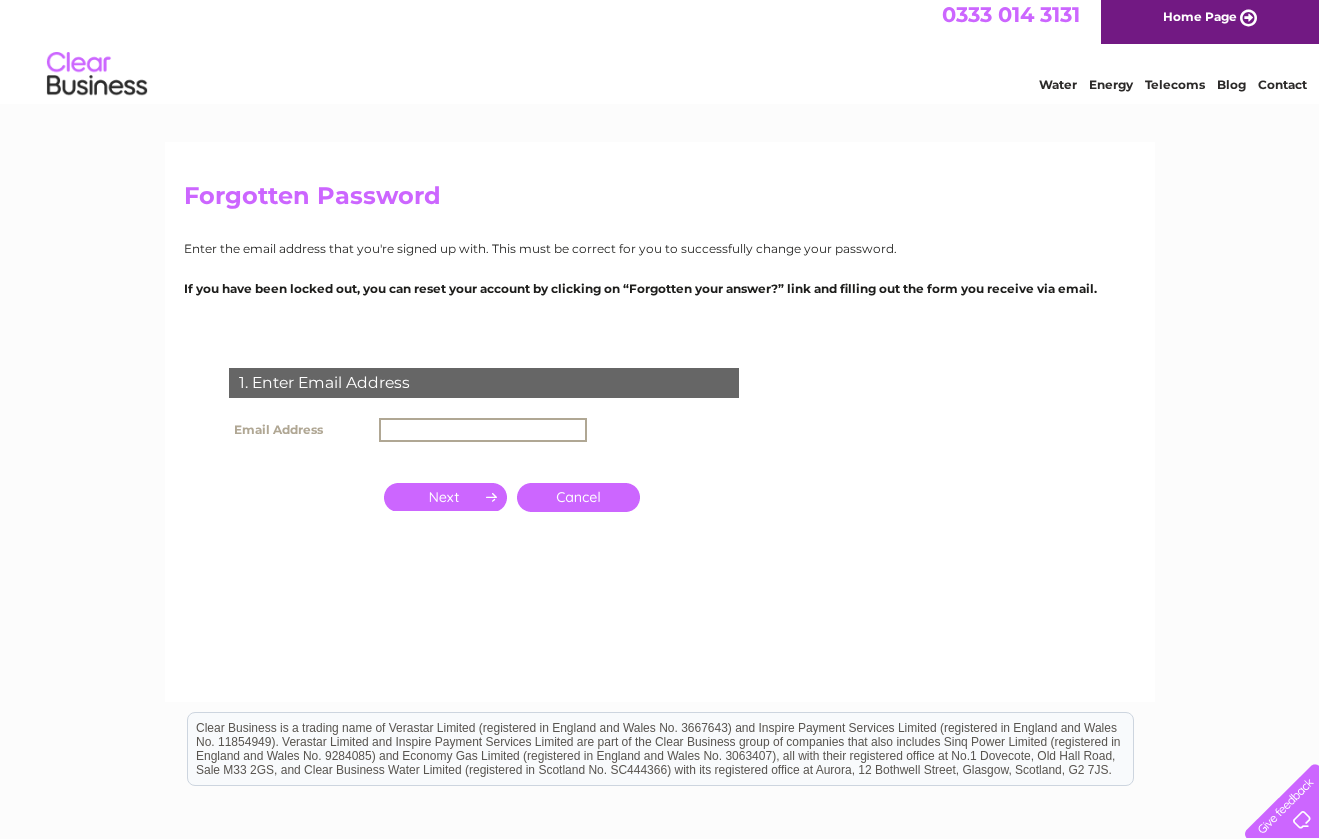 click at bounding box center (483, 430) 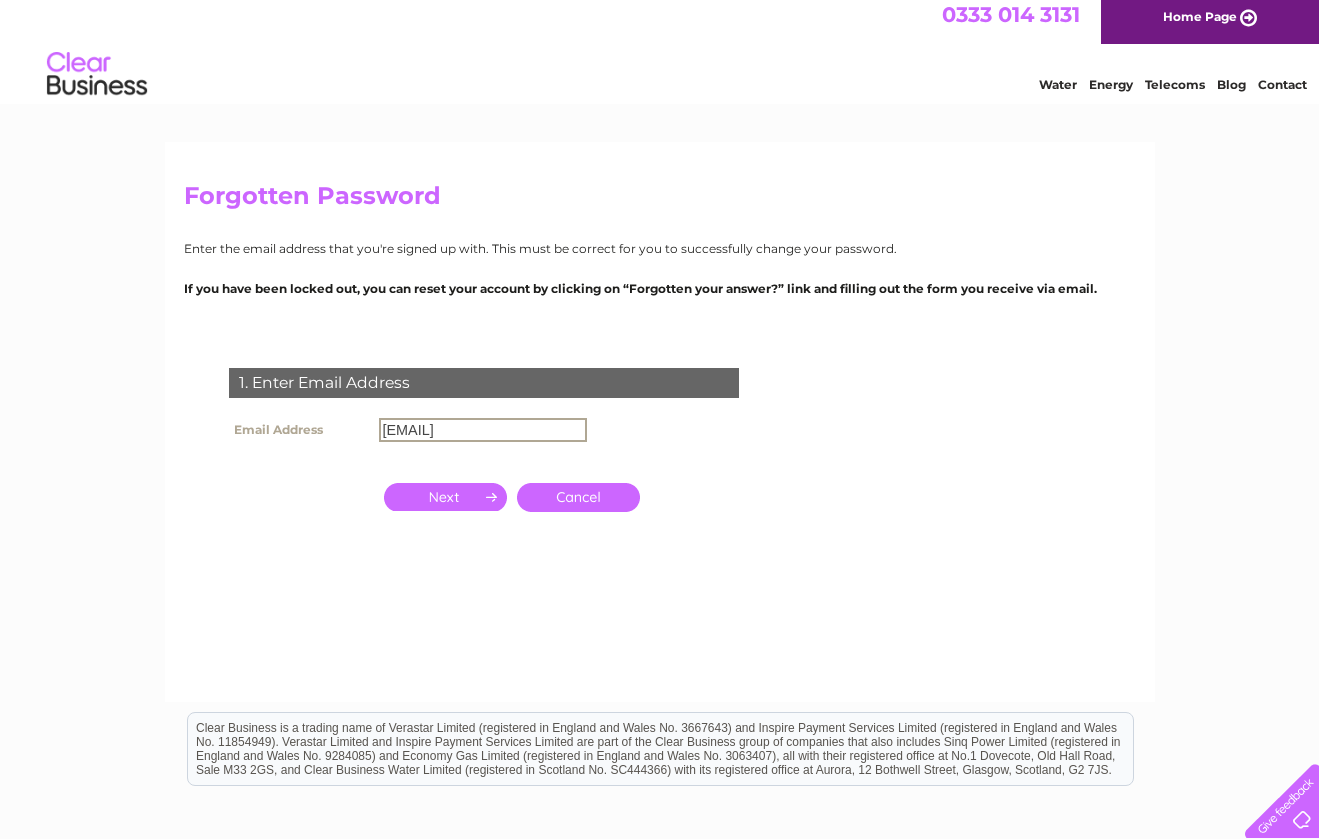 type on "[USERNAME]@[DOMAIN].co.uk" 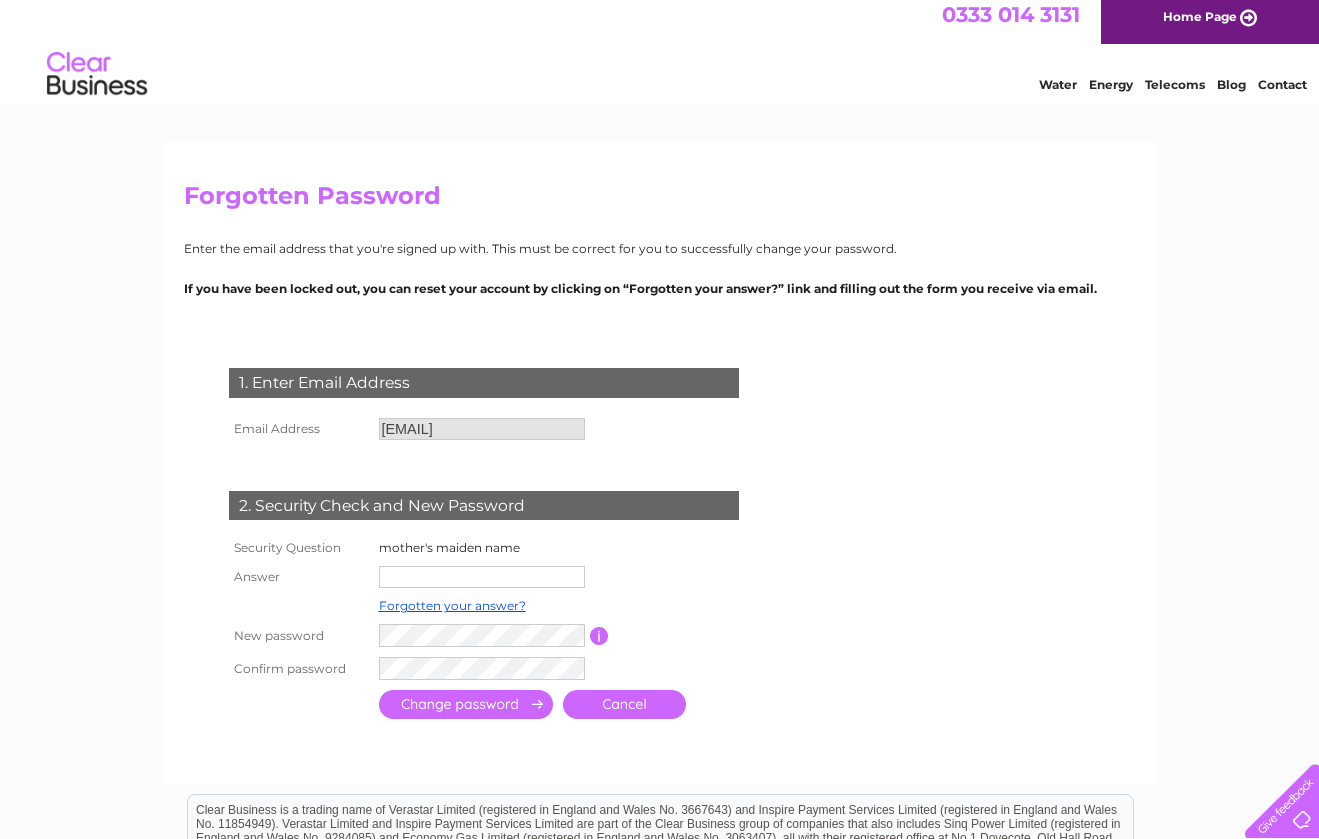 click at bounding box center [482, 577] 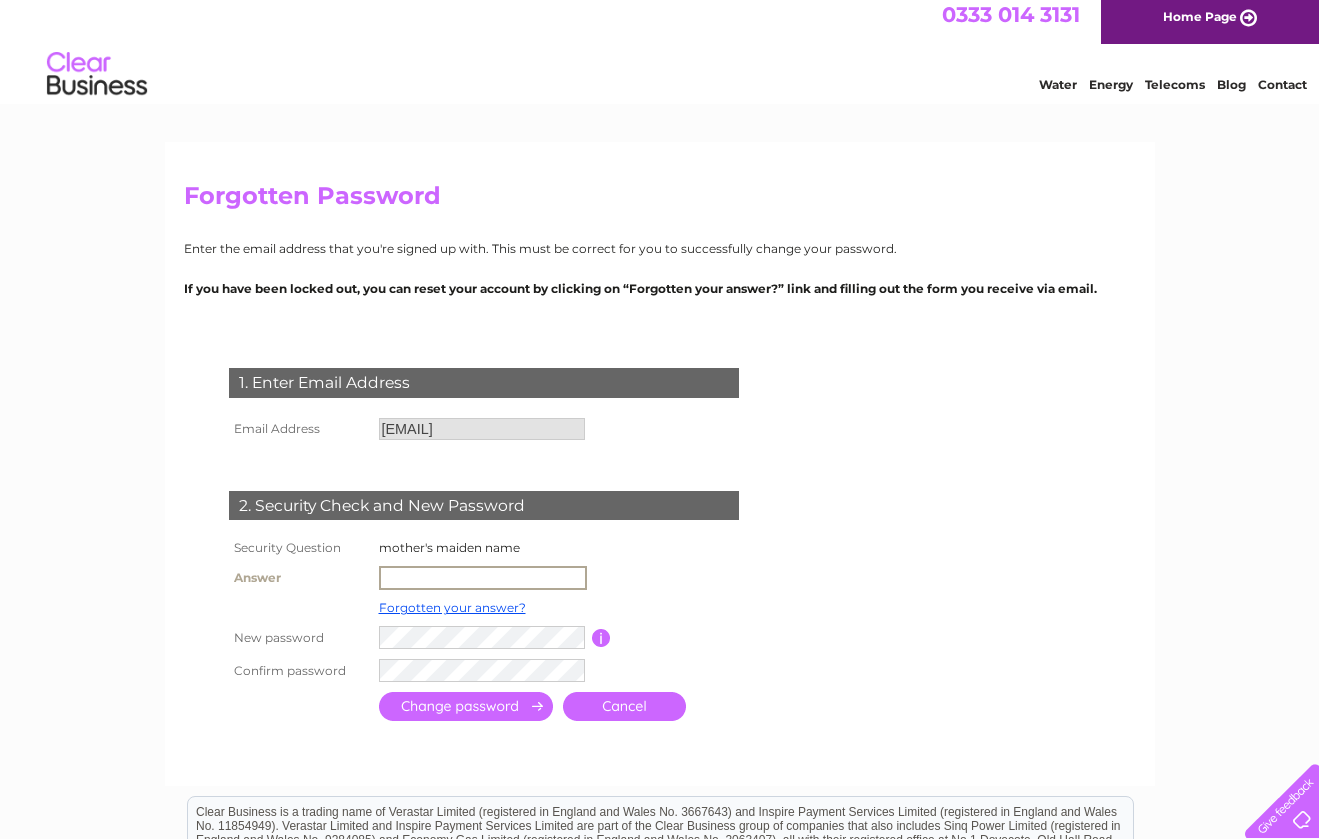 scroll, scrollTop: 7, scrollLeft: 0, axis: vertical 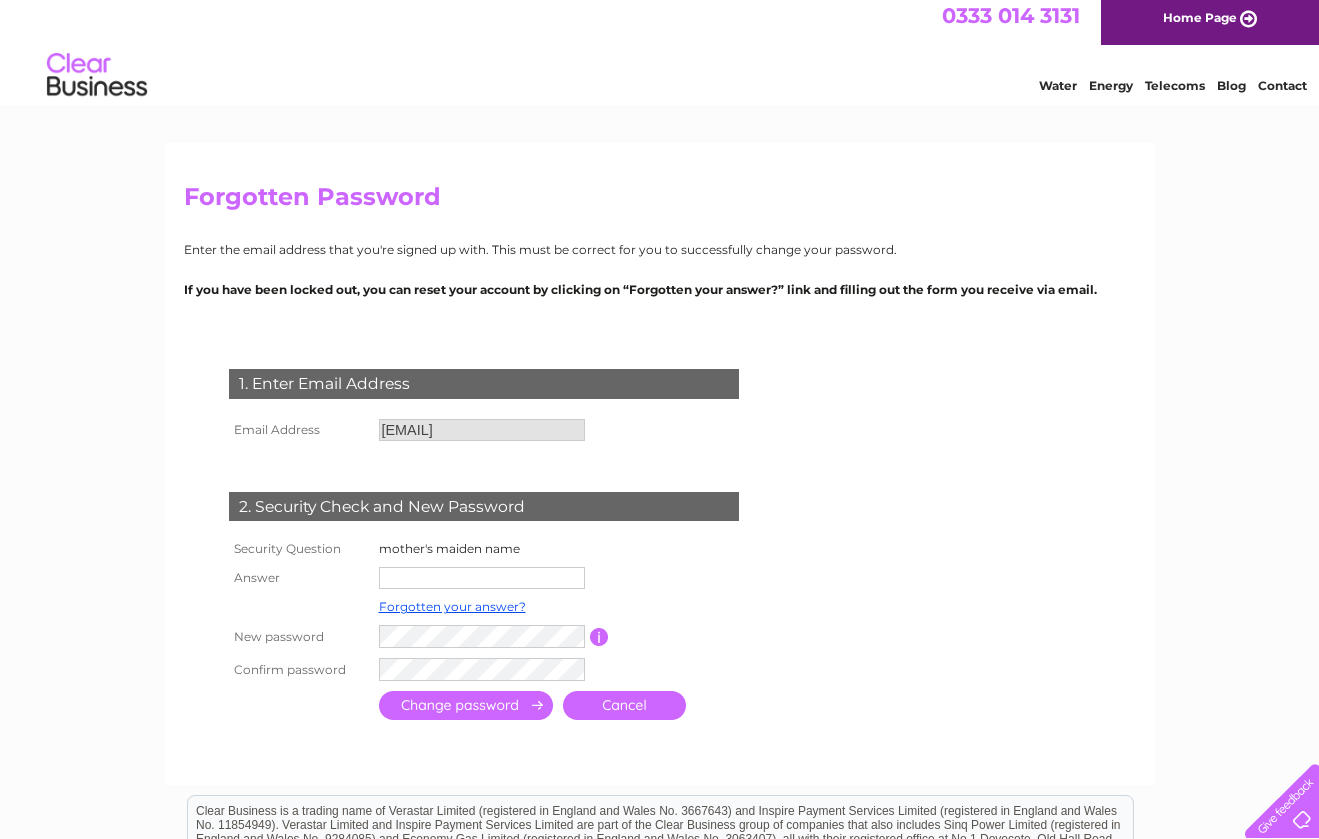 click at bounding box center [466, 705] 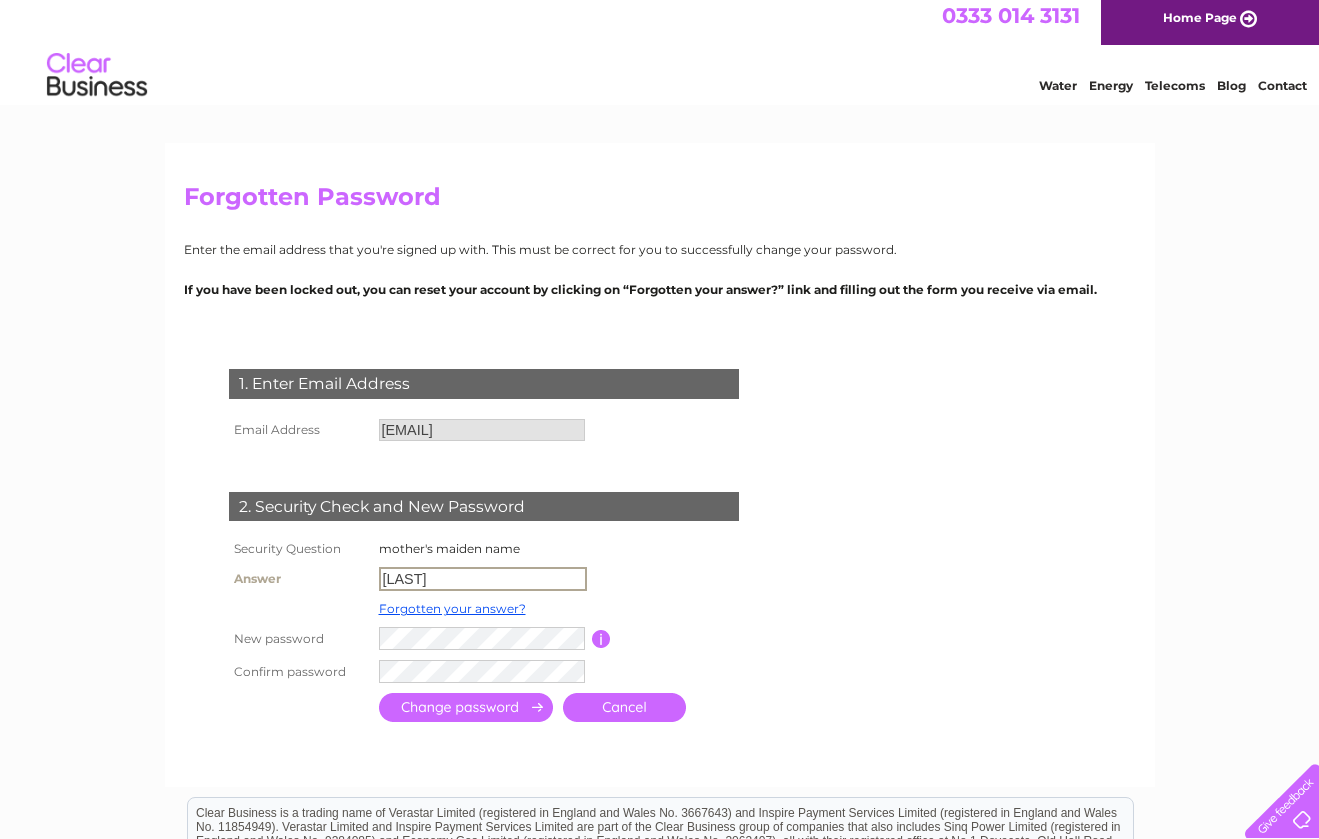 click at bounding box center [466, 707] 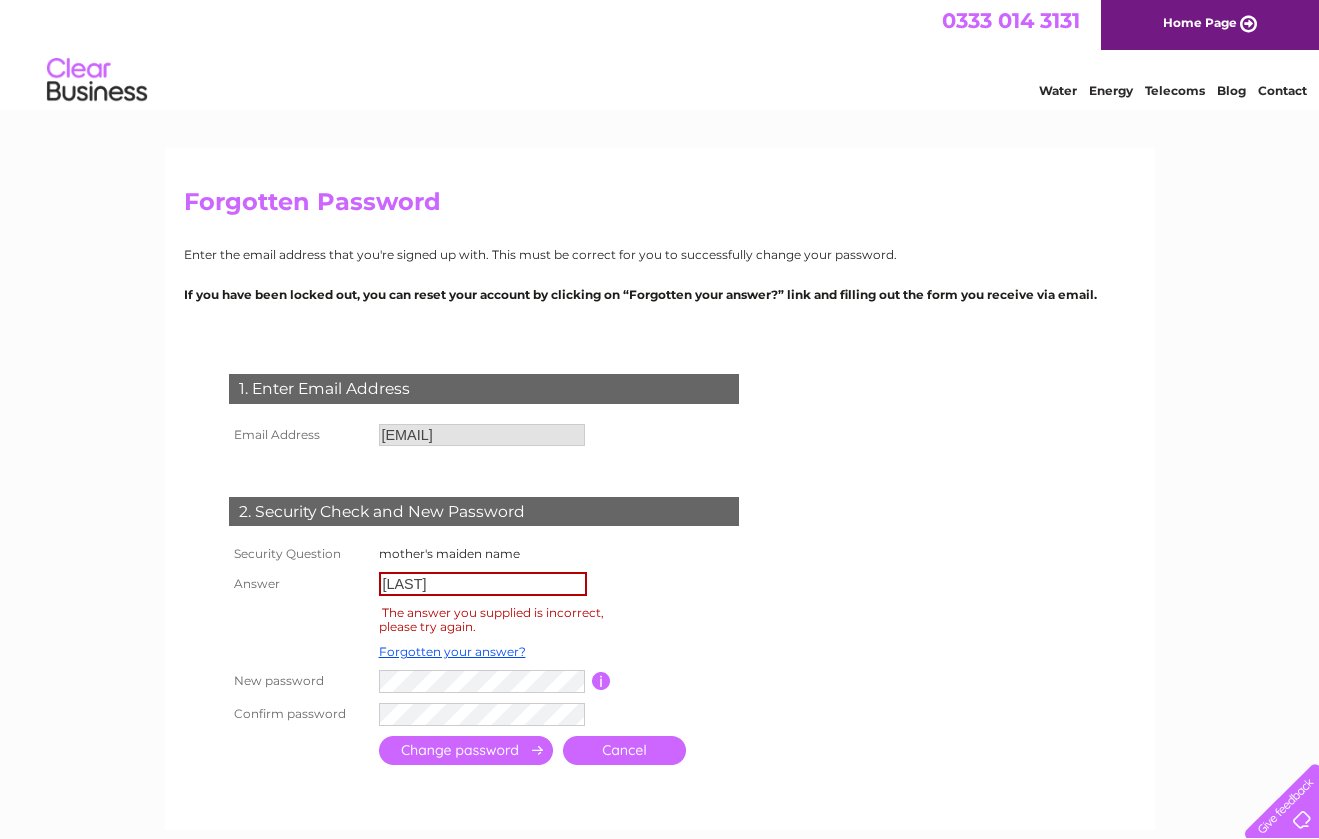 scroll, scrollTop: 0, scrollLeft: 1, axis: horizontal 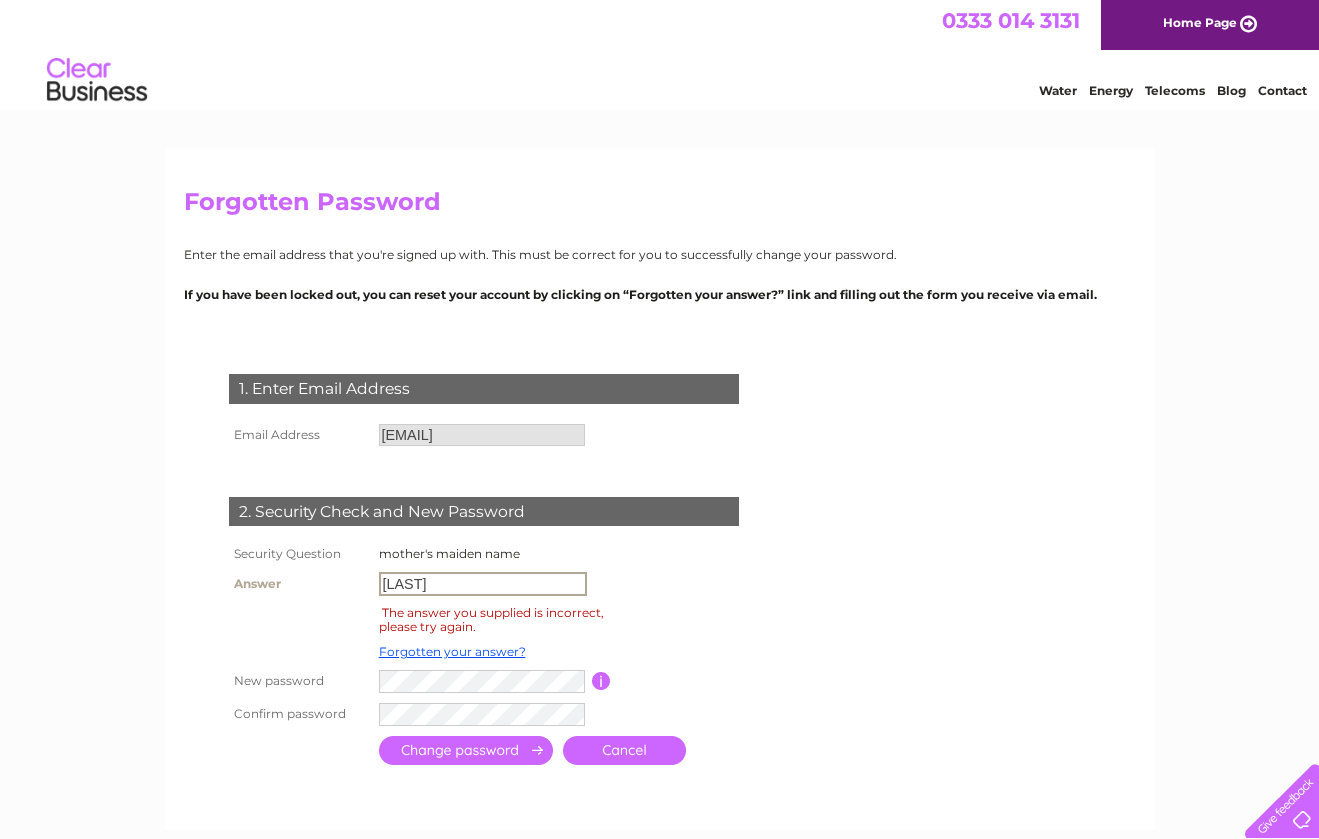 drag, startPoint x: 429, startPoint y: 583, endPoint x: 380, endPoint y: 577, distance: 49.365982 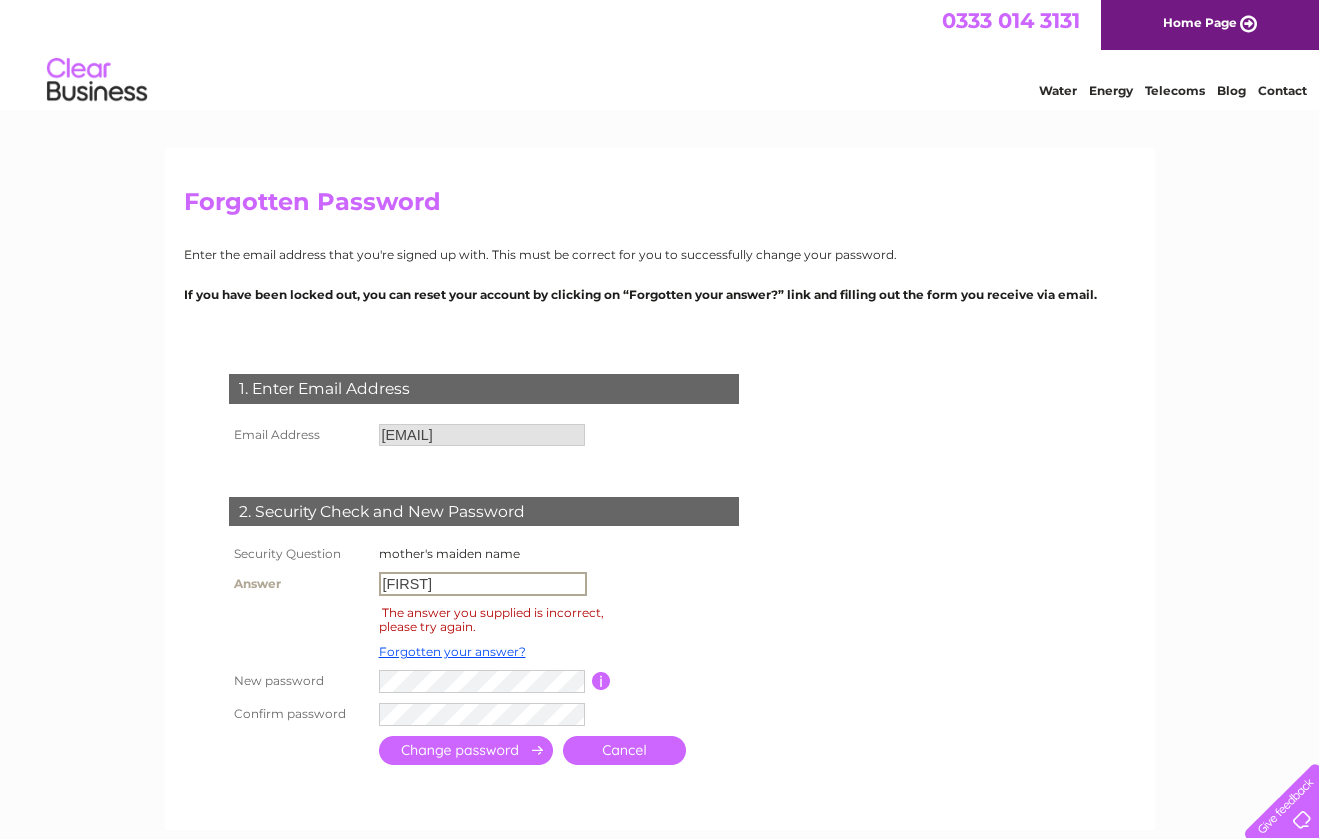 type on "Meredith" 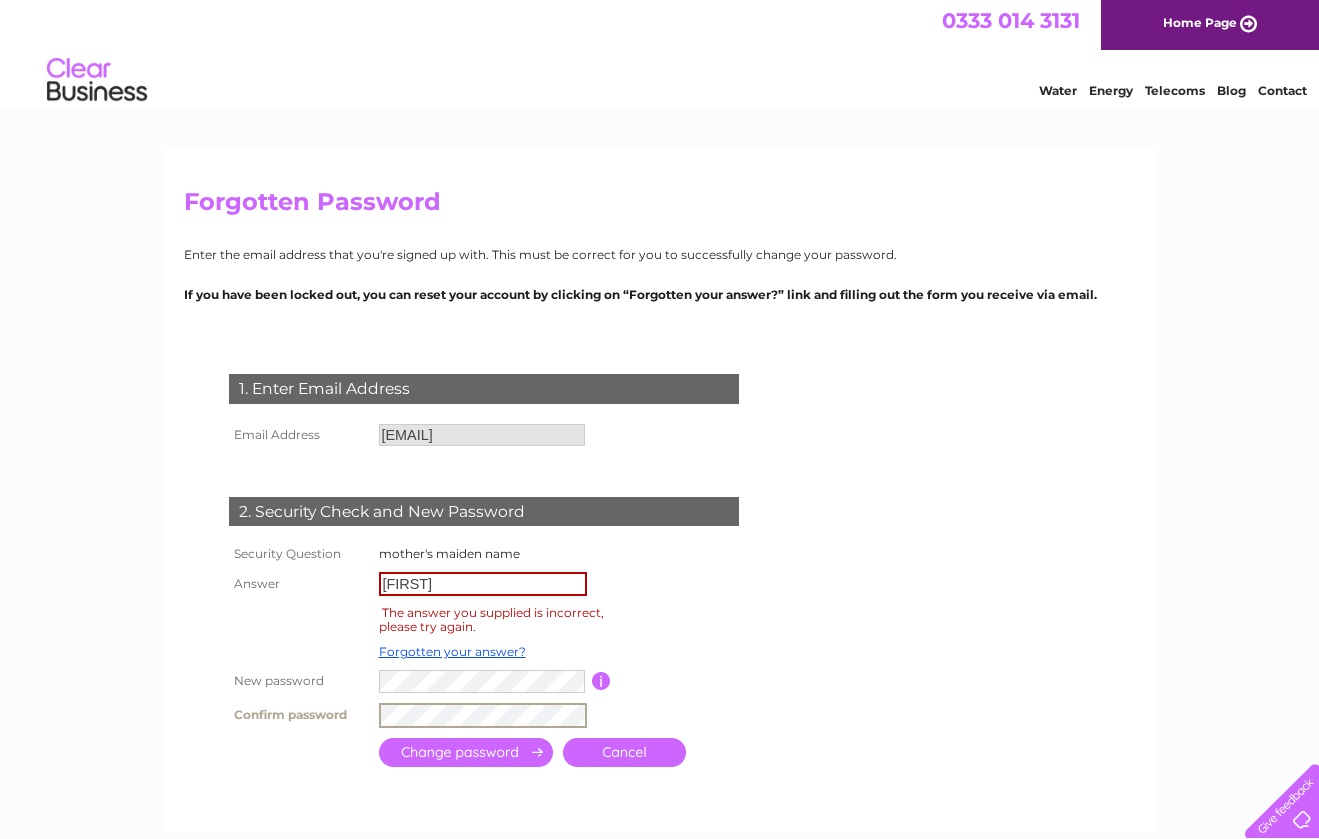 scroll, scrollTop: 0, scrollLeft: 0, axis: both 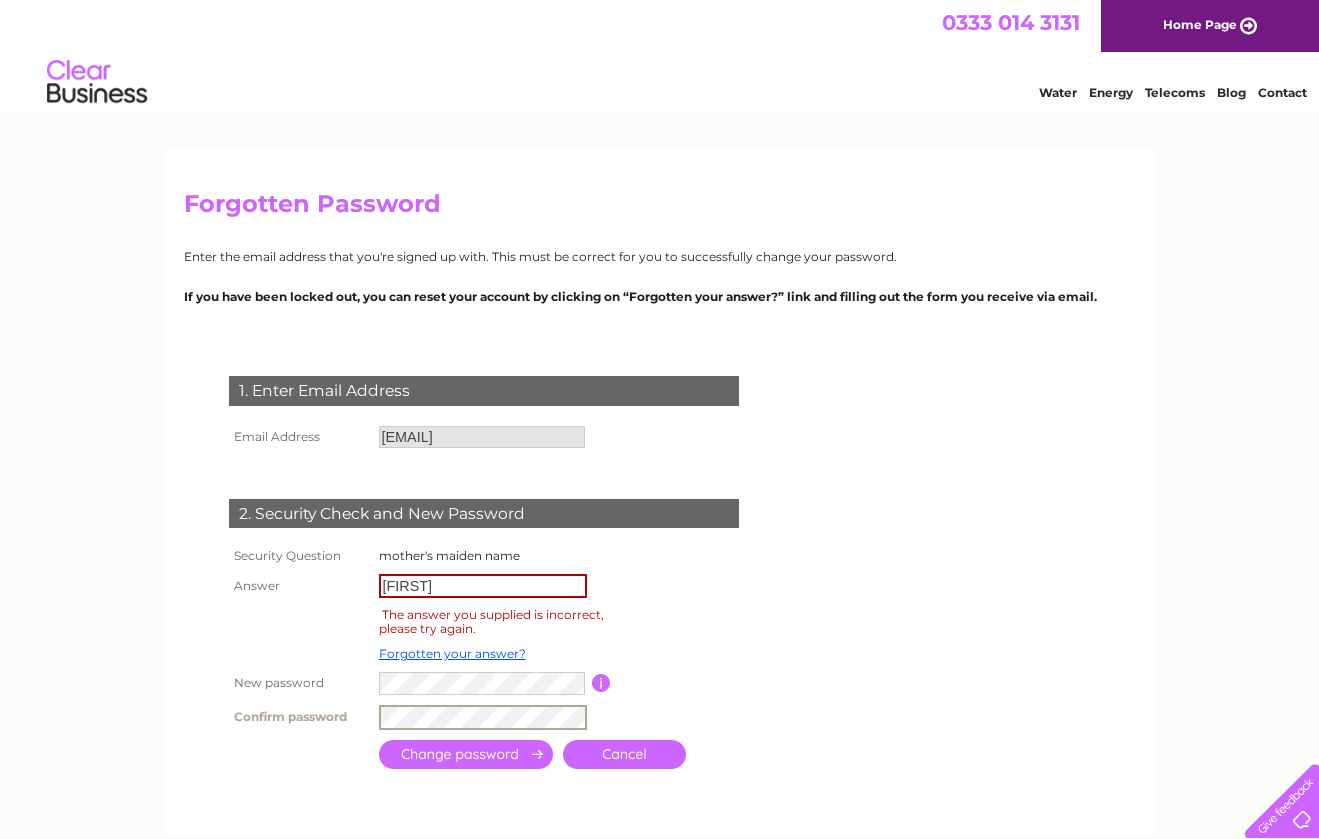 click at bounding box center (466, 754) 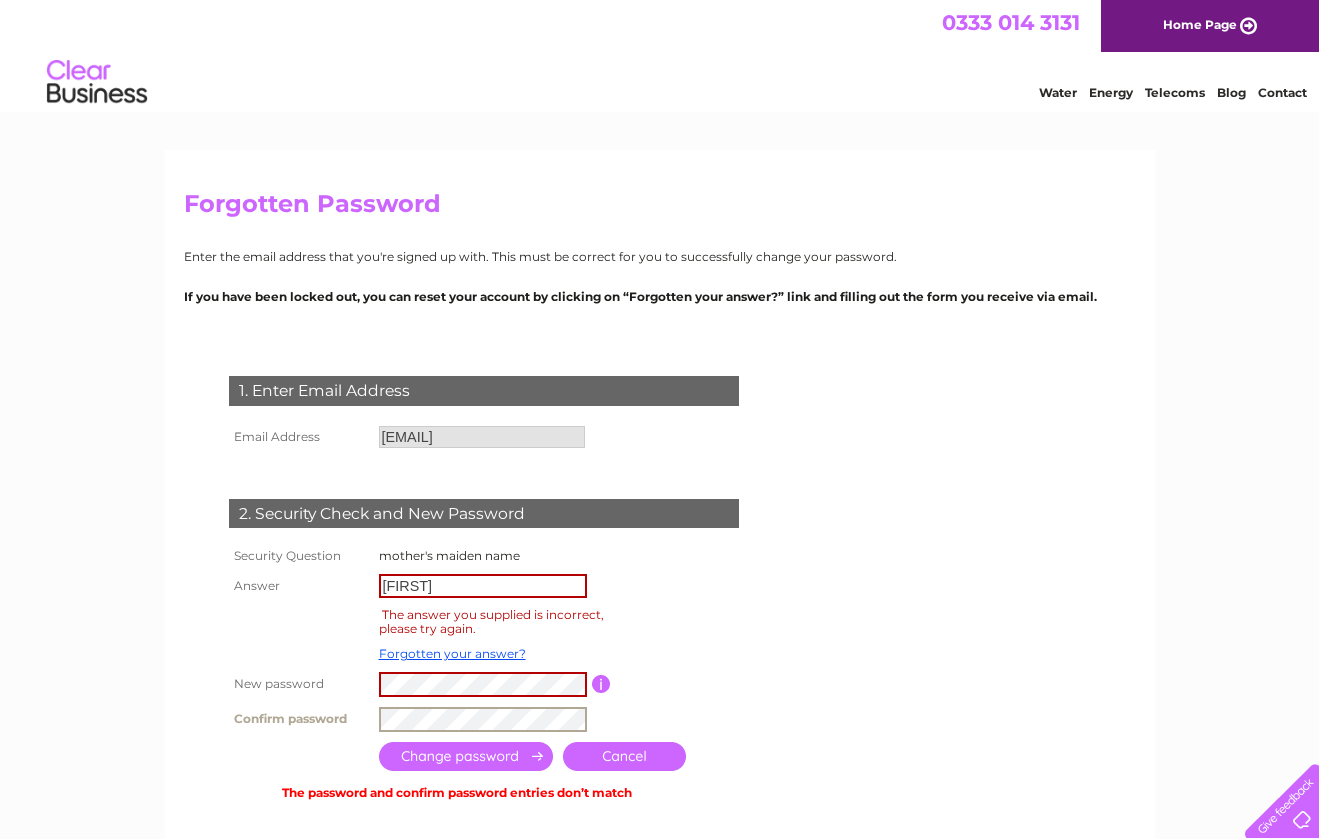 click on "Confirm password" at bounding box center [507, 719] 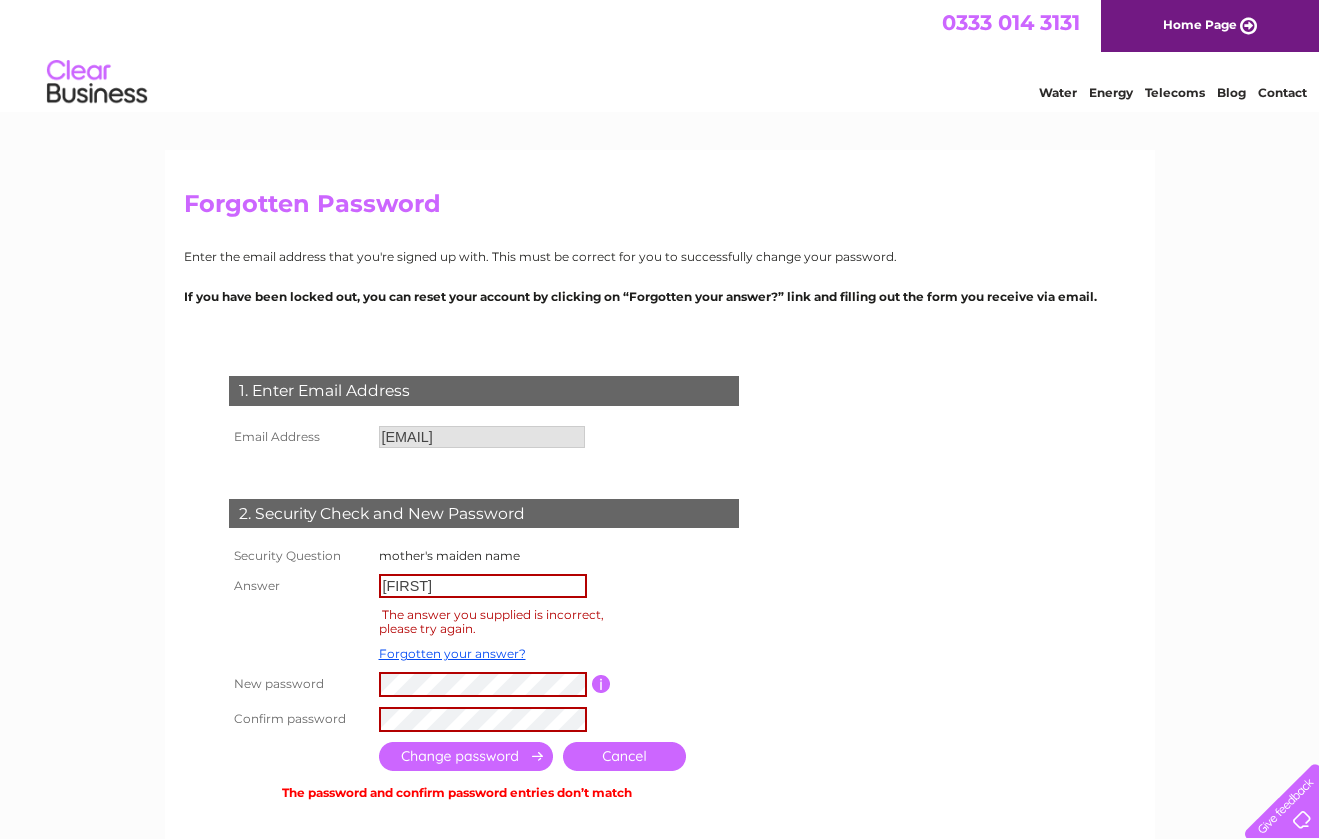 click at bounding box center [466, 756] 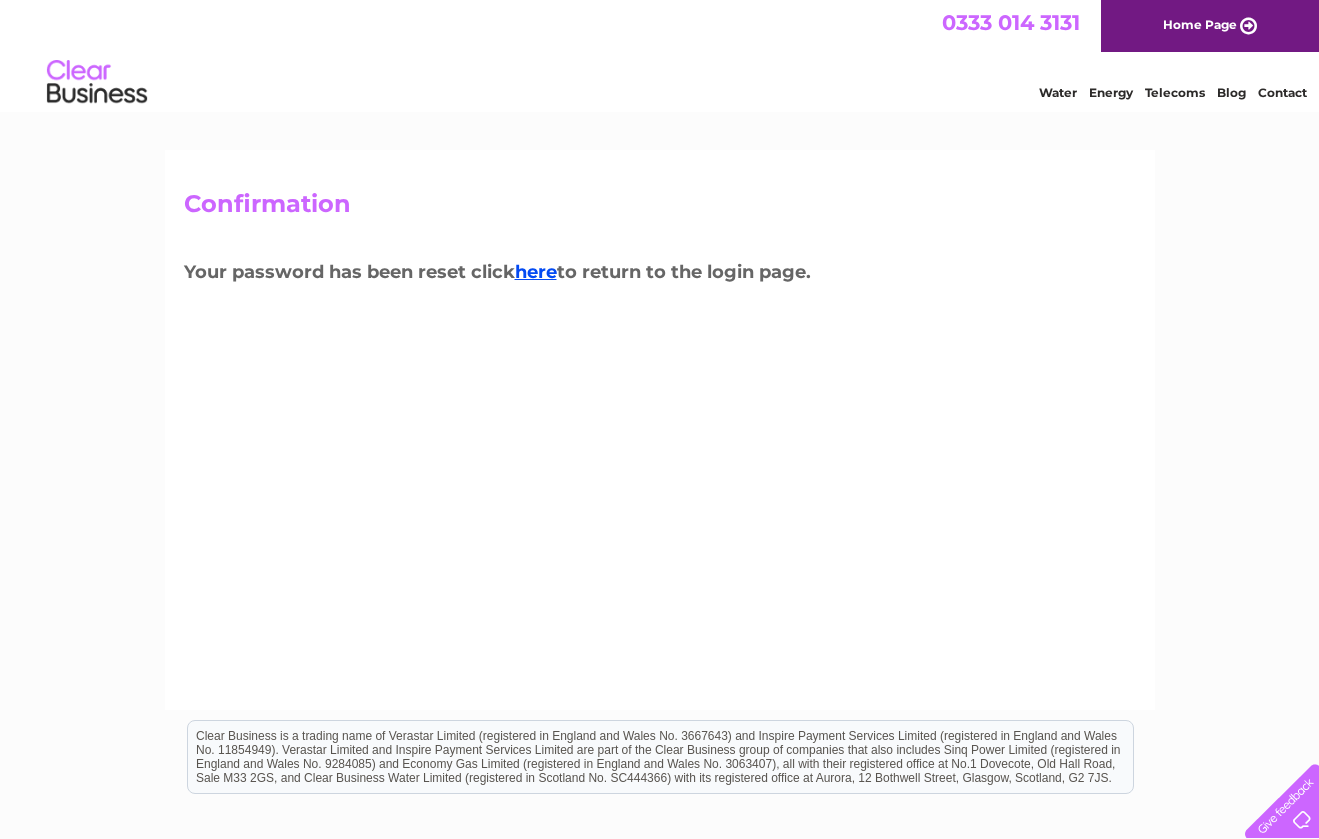 scroll, scrollTop: 0, scrollLeft: 0, axis: both 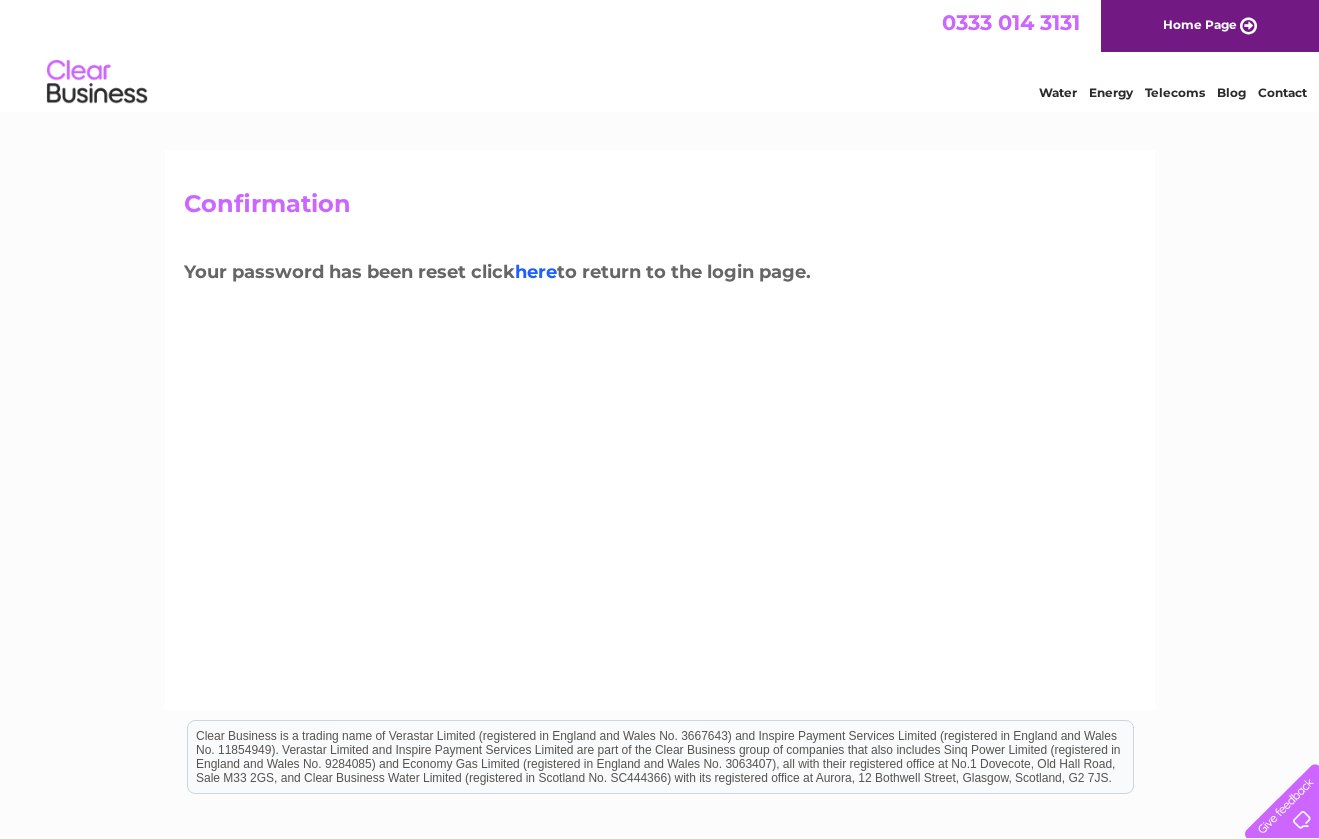 click on "here" at bounding box center (536, 272) 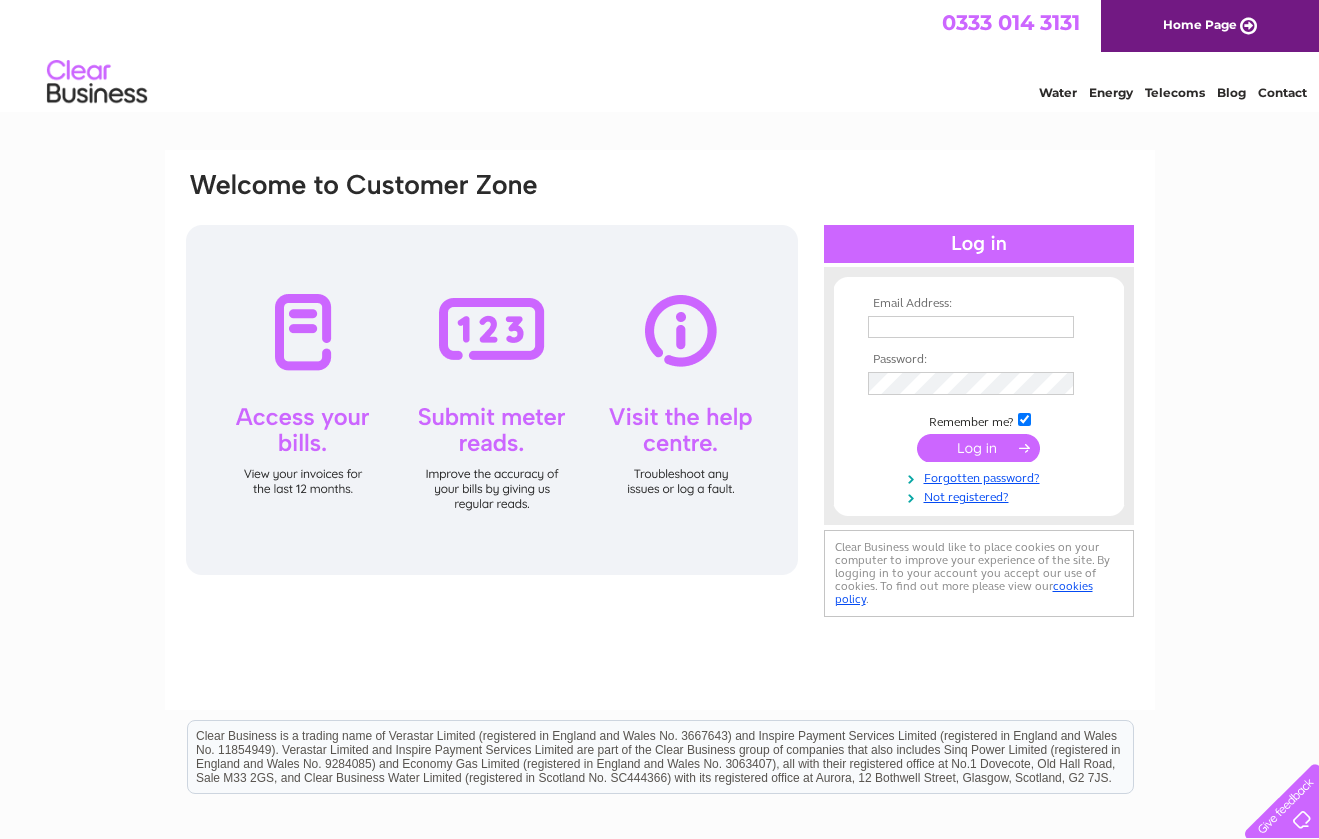 scroll, scrollTop: 0, scrollLeft: 0, axis: both 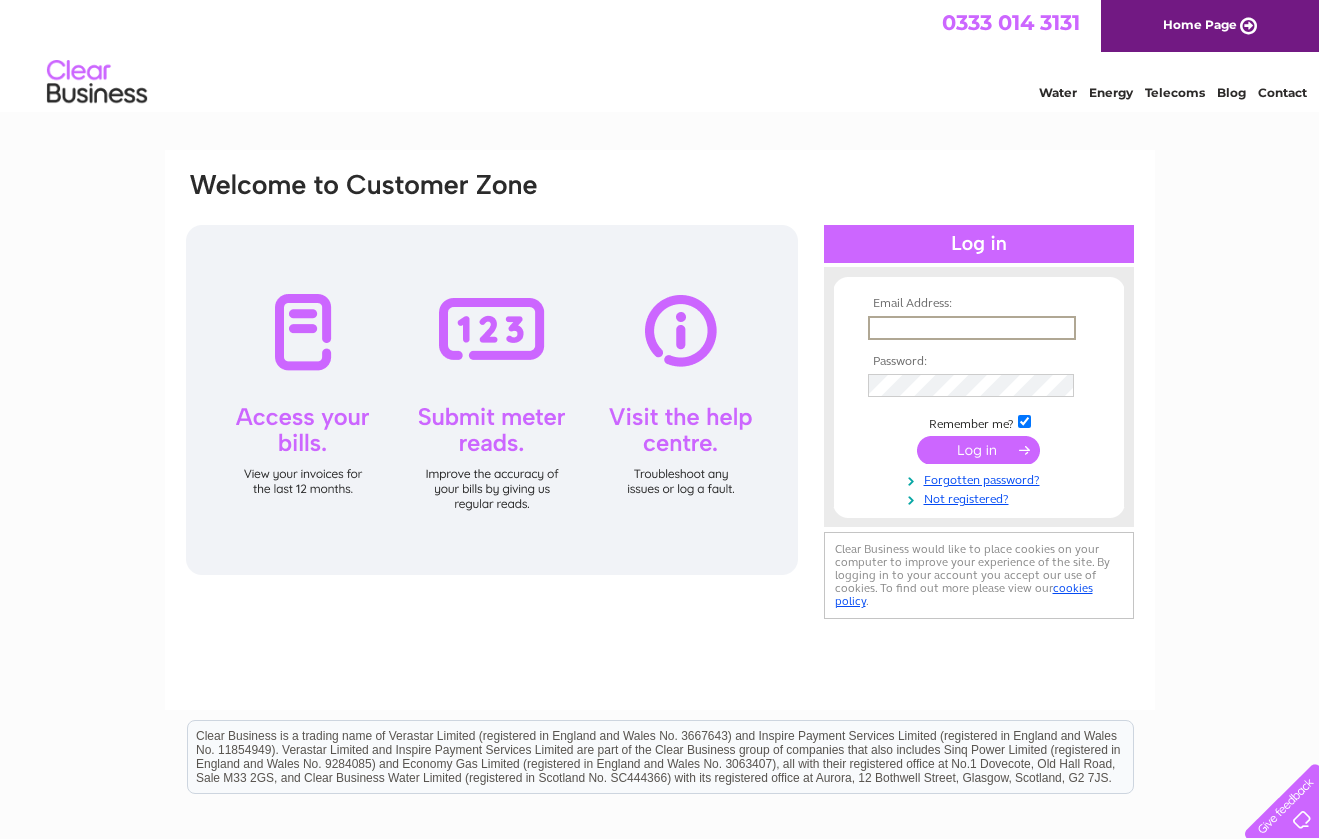 type on "[USERNAME]@[DOMAIN].co.uk" 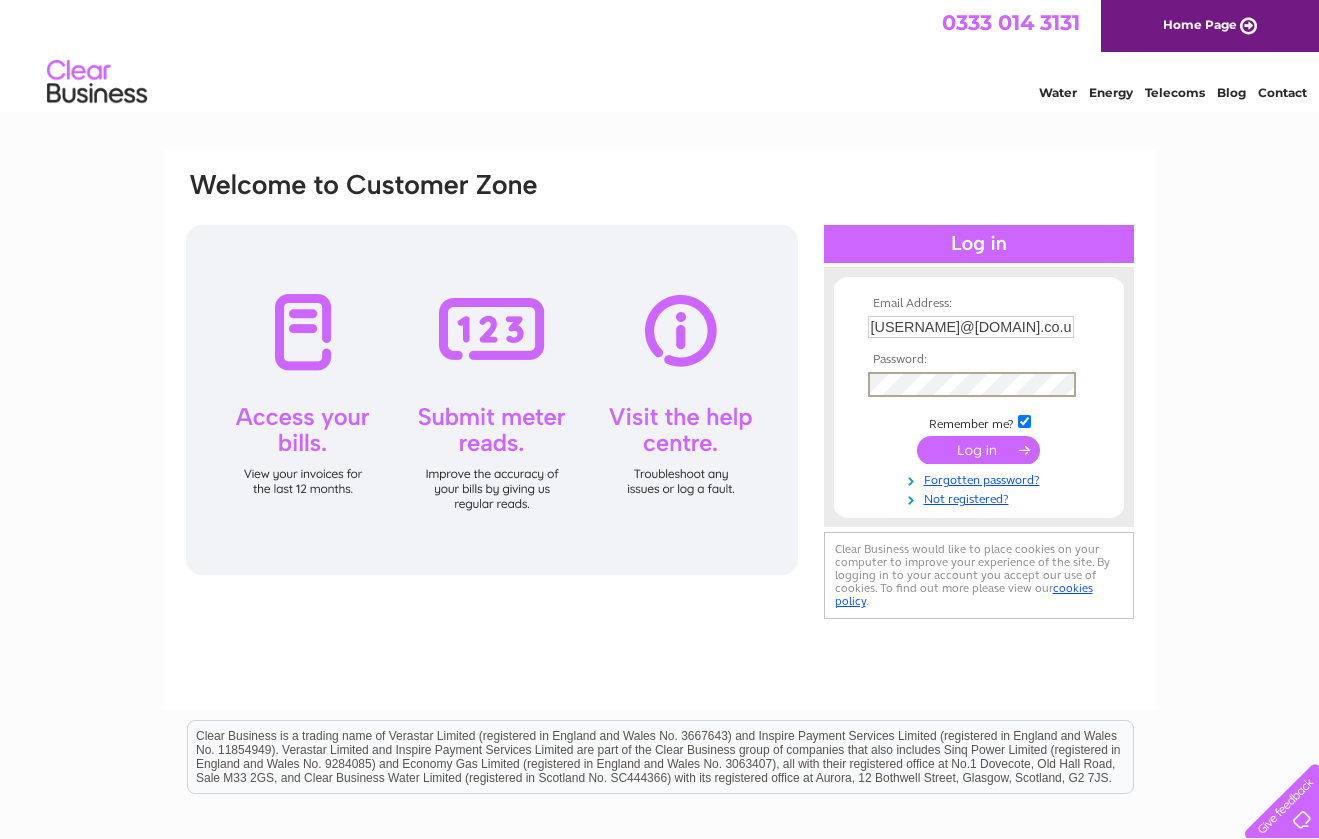 click at bounding box center [978, 450] 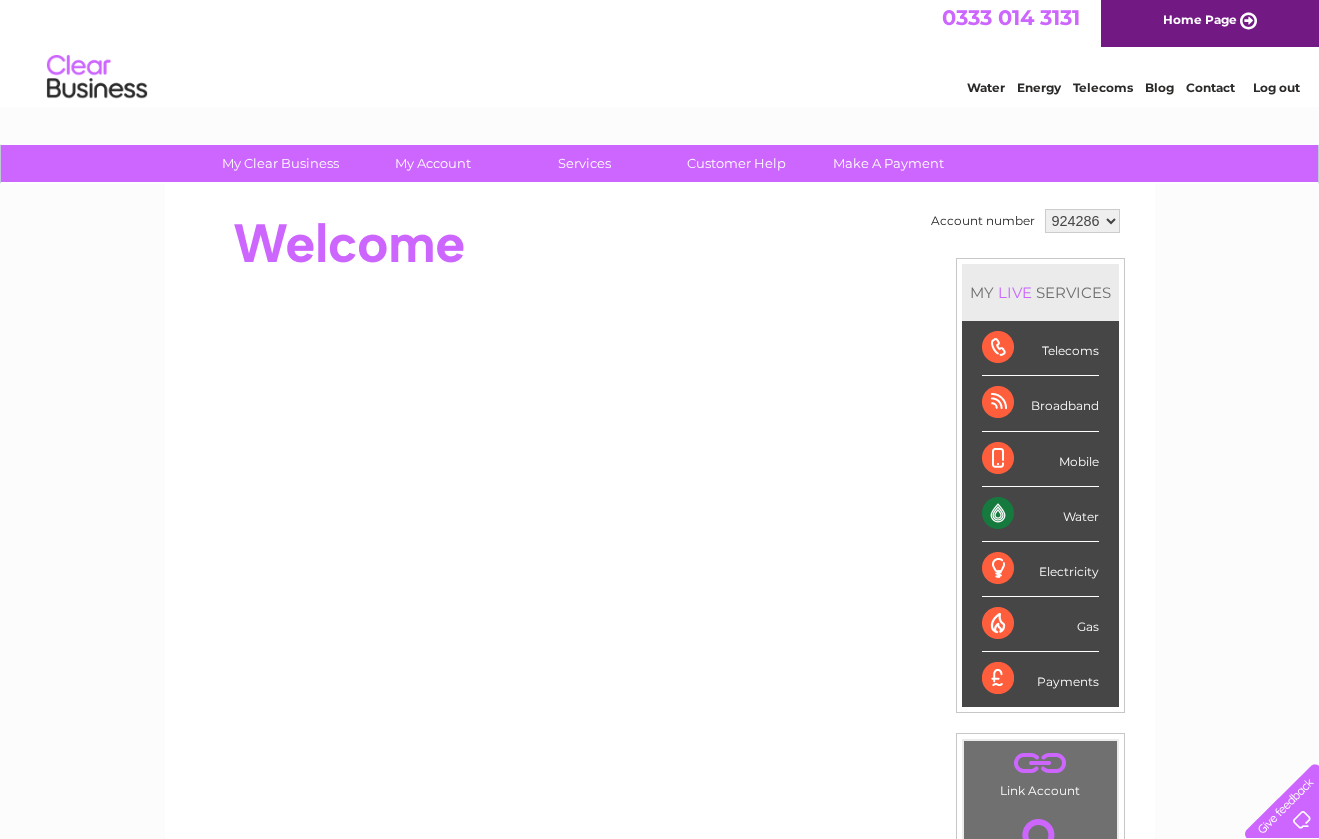 scroll, scrollTop: 32, scrollLeft: 0, axis: vertical 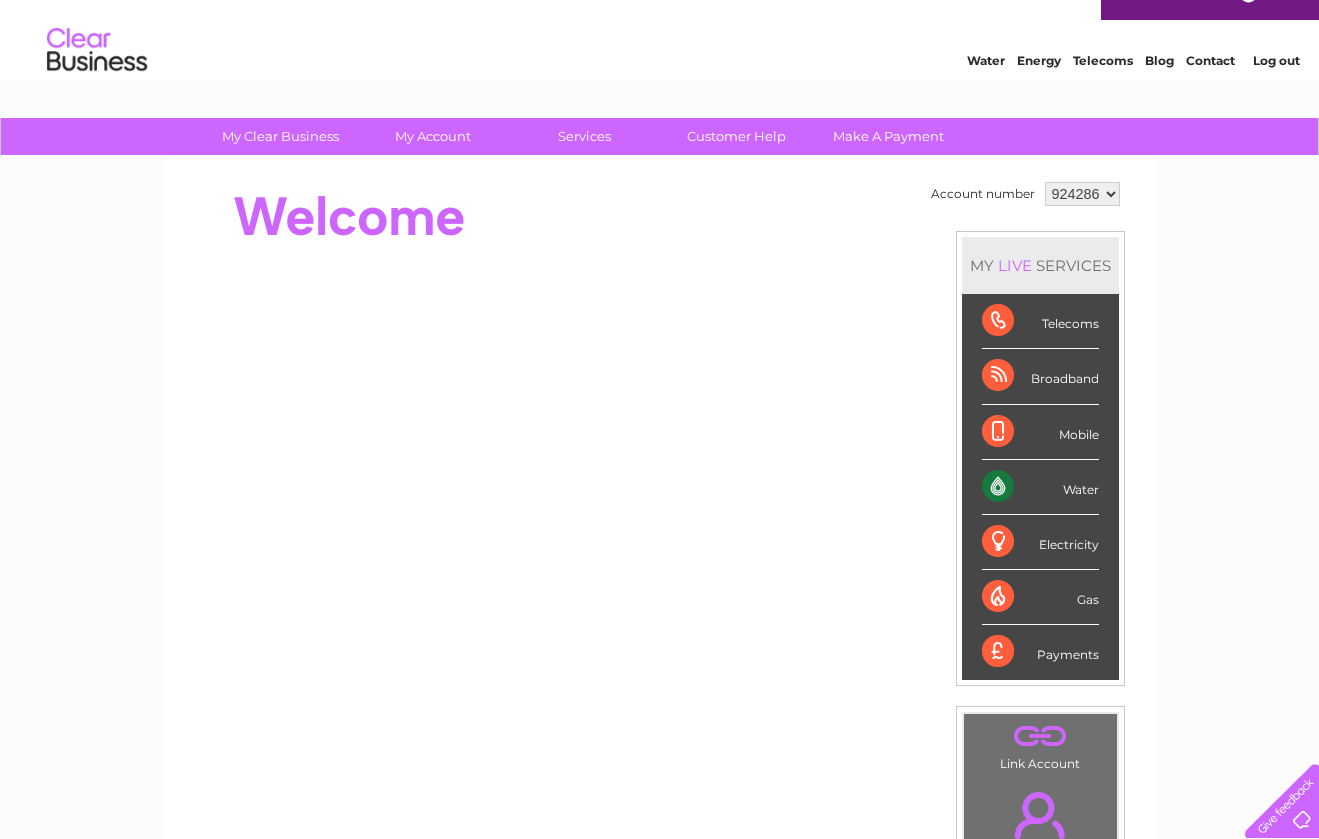 click on "Water" at bounding box center [1040, 487] 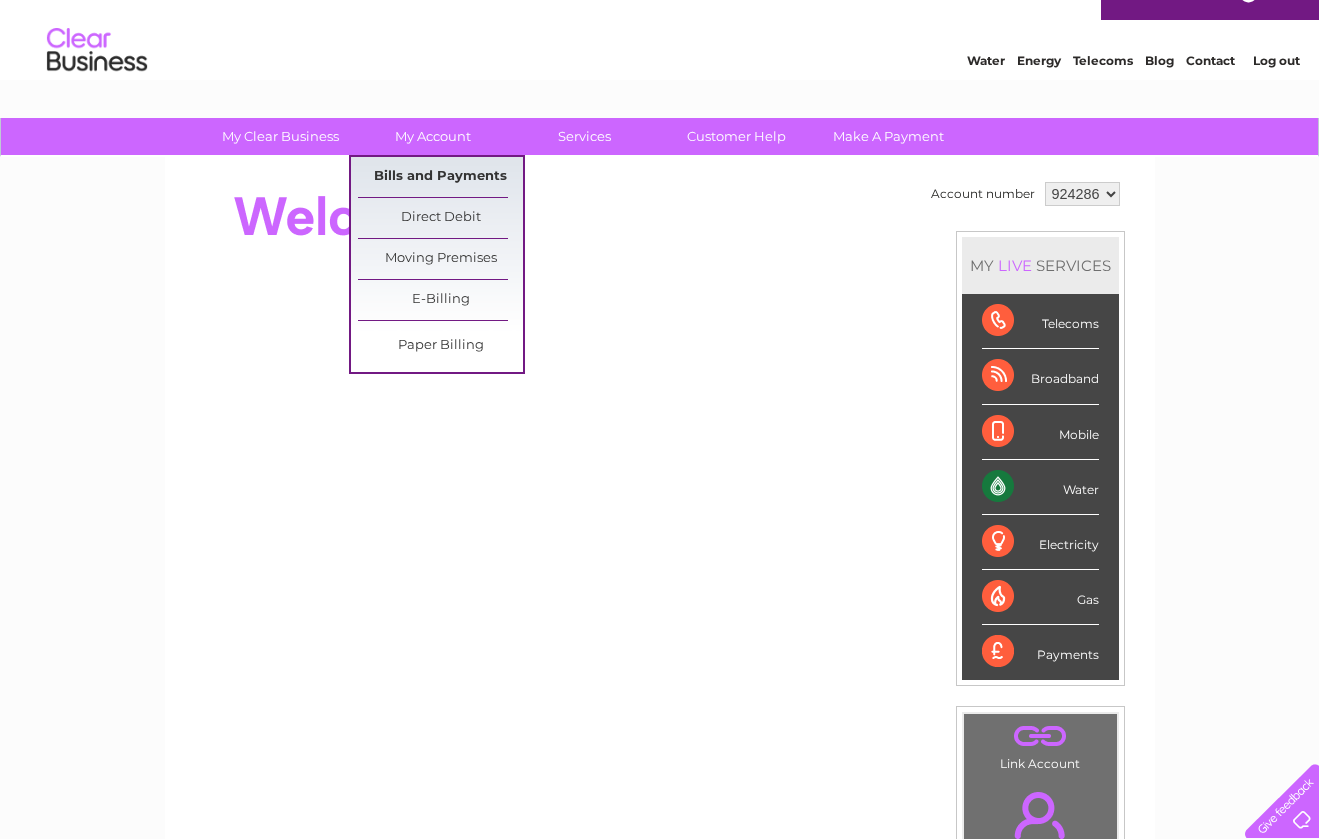 click on "Bills and Payments" at bounding box center (440, 177) 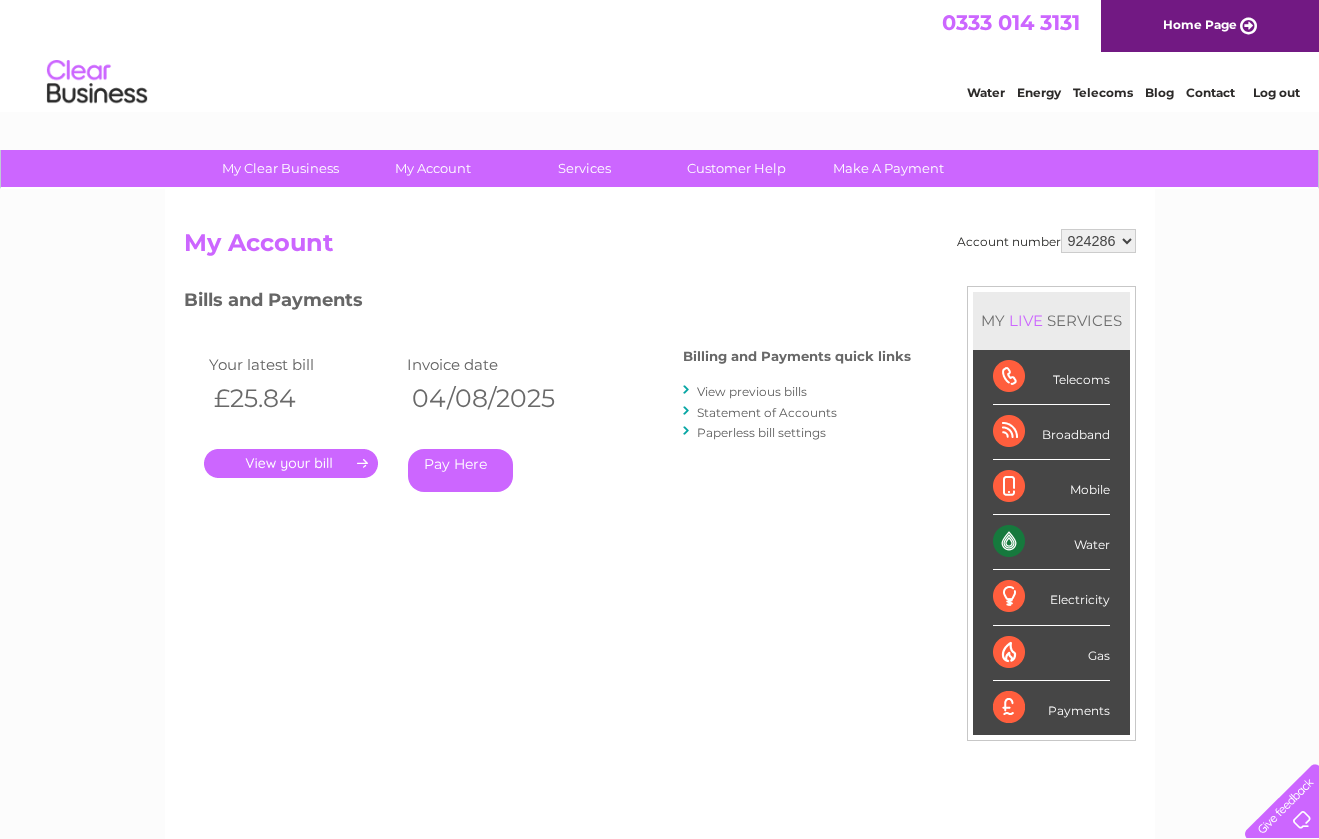 scroll, scrollTop: 0, scrollLeft: 0, axis: both 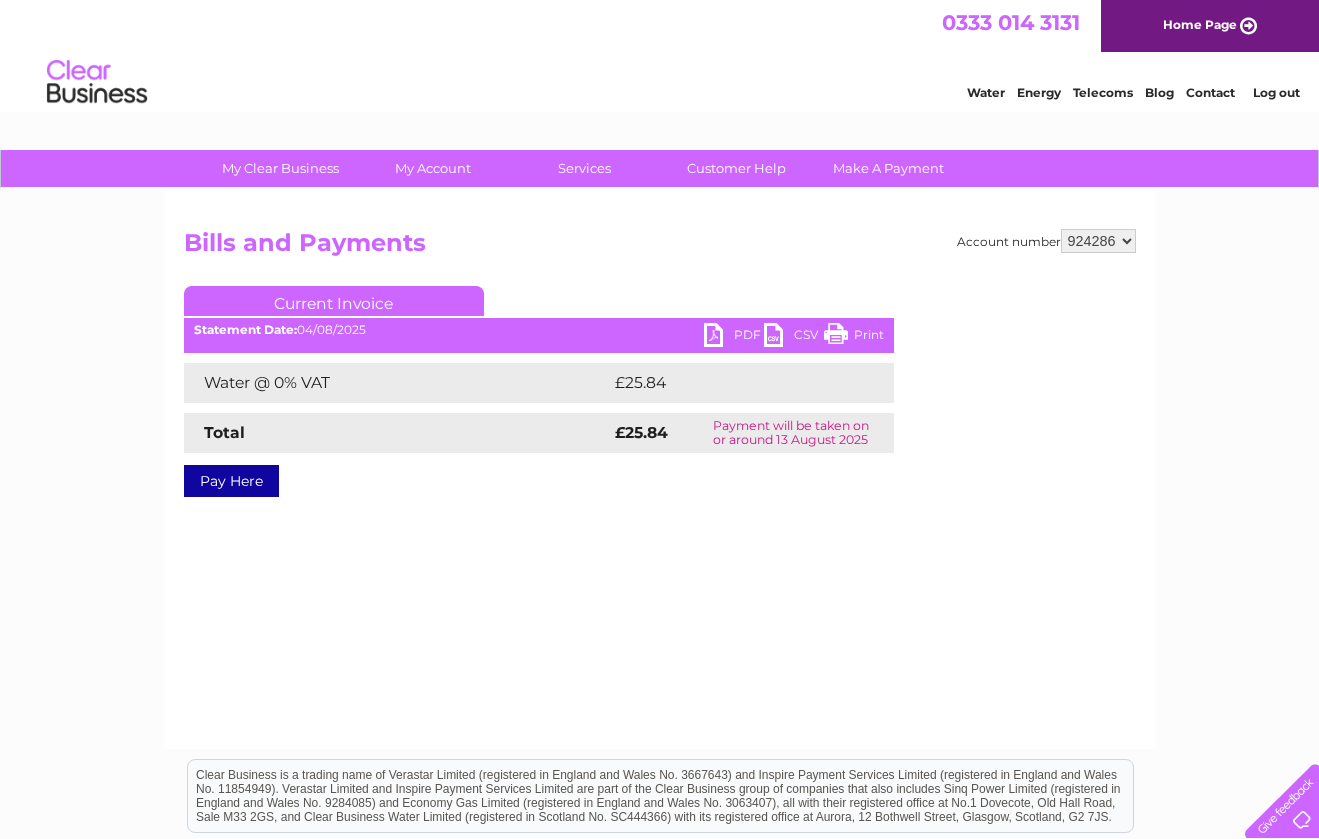 click on "Print" at bounding box center [854, 337] 